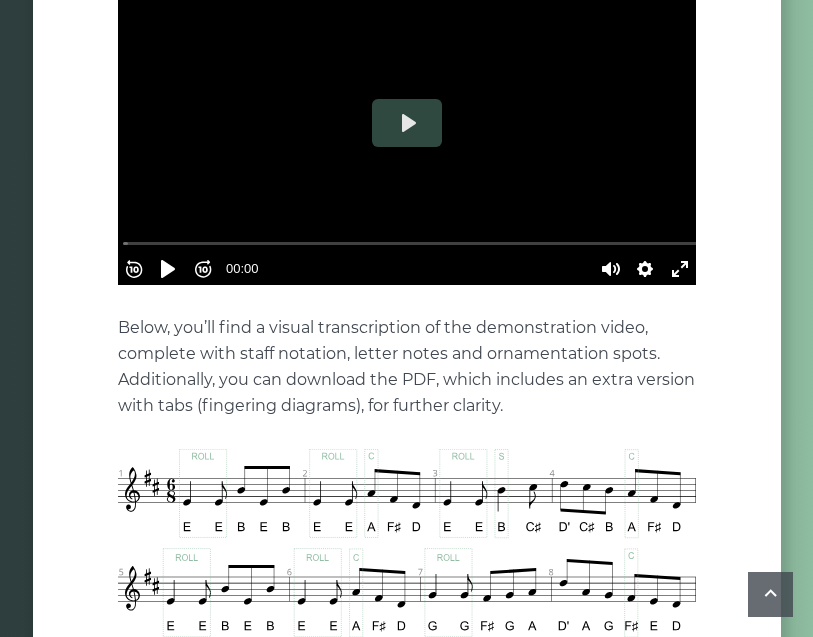 scroll, scrollTop: 603, scrollLeft: 0, axis: vertical 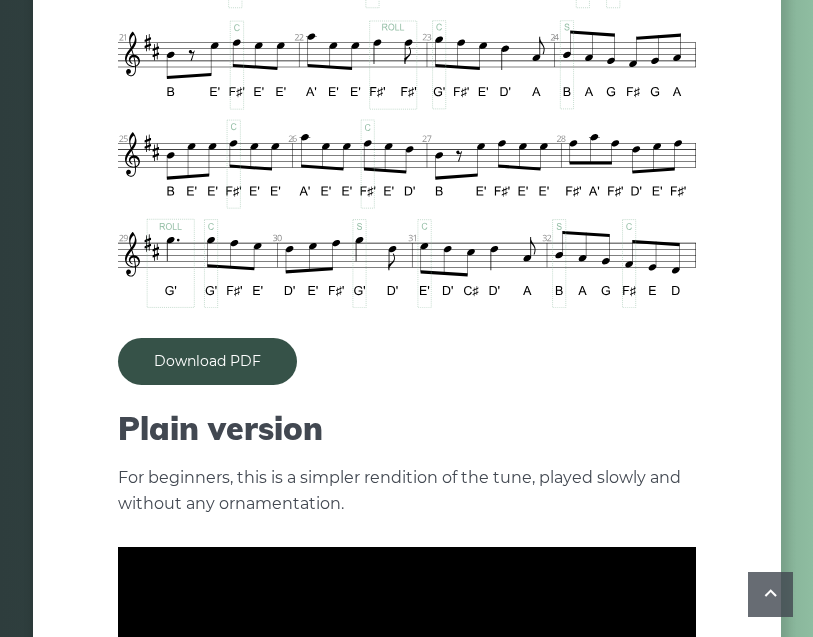 click on "Download PDF" at bounding box center [207, 361] 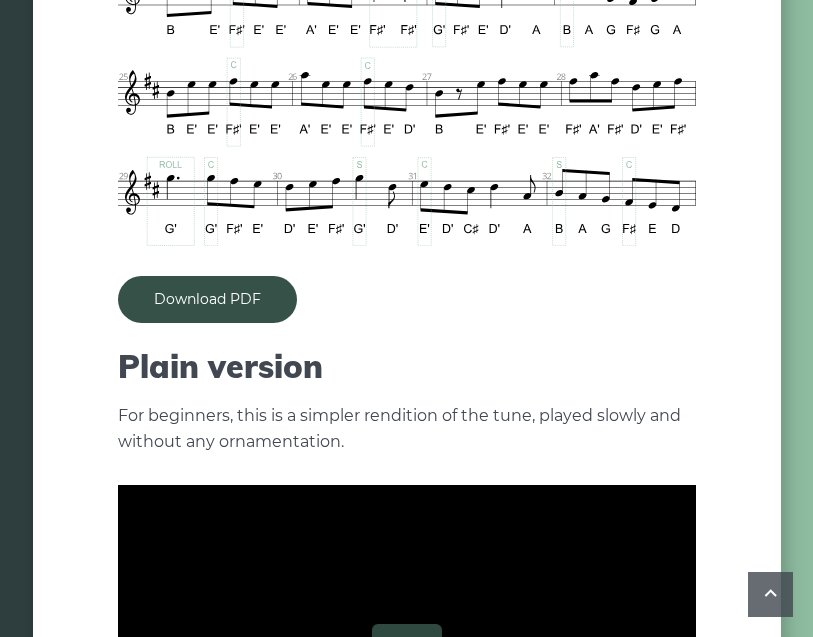 scroll, scrollTop: 1609, scrollLeft: 0, axis: vertical 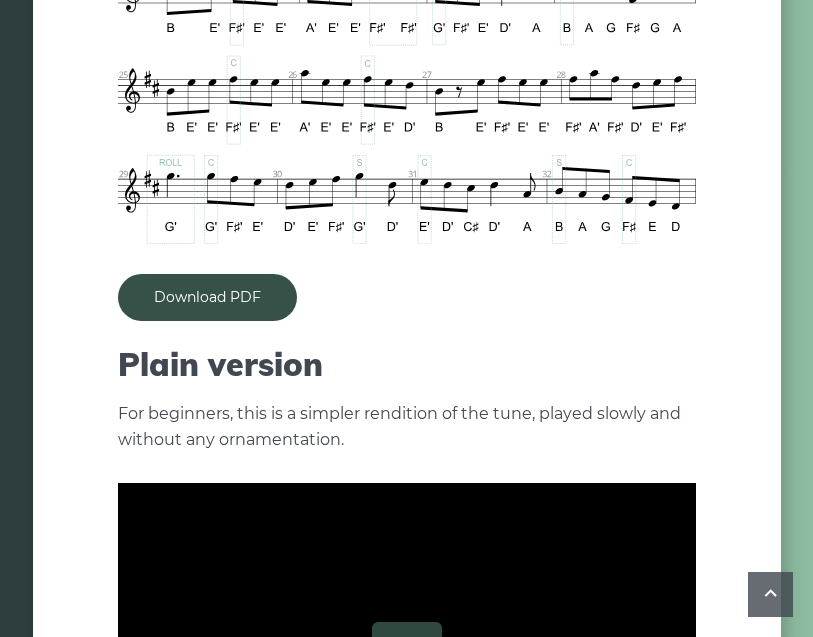 click on "Download PDF" at bounding box center (207, 297) 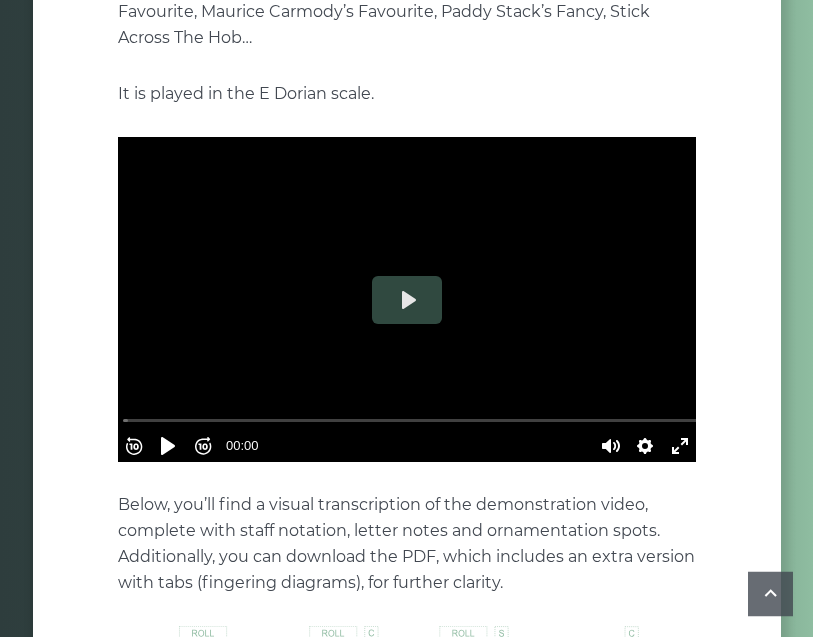 scroll, scrollTop: 412, scrollLeft: 0, axis: vertical 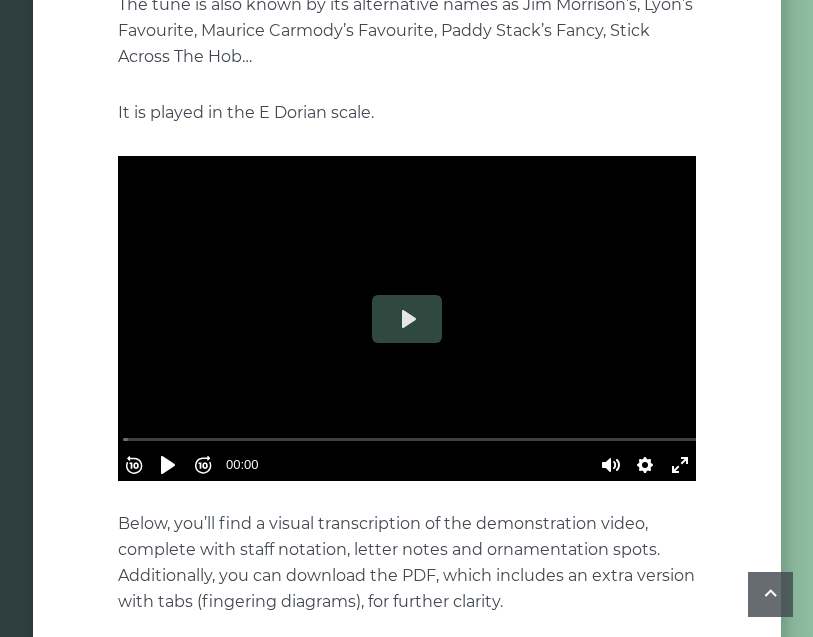 click on "Play" at bounding box center [407, 319] 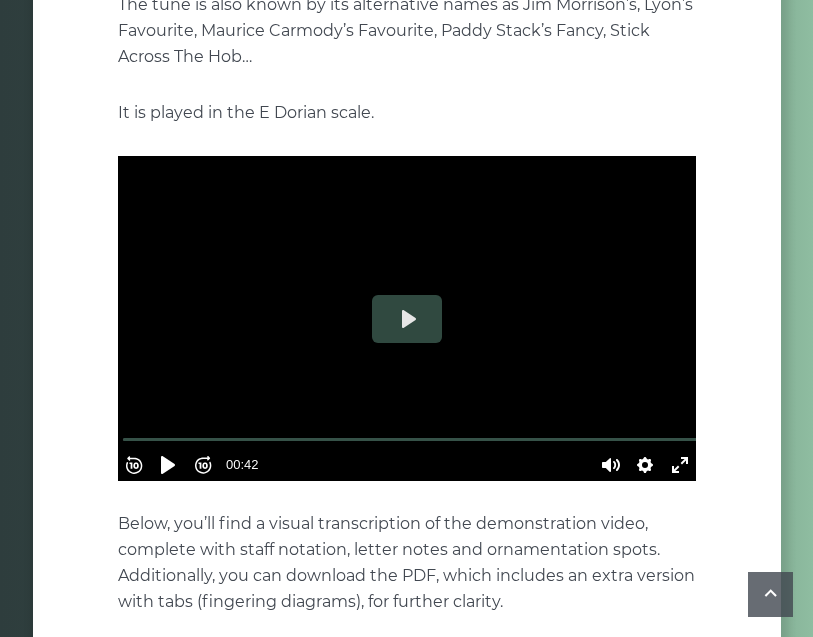 click on "Exit fullscreen Enter fullscreen" at bounding box center [680, 465] 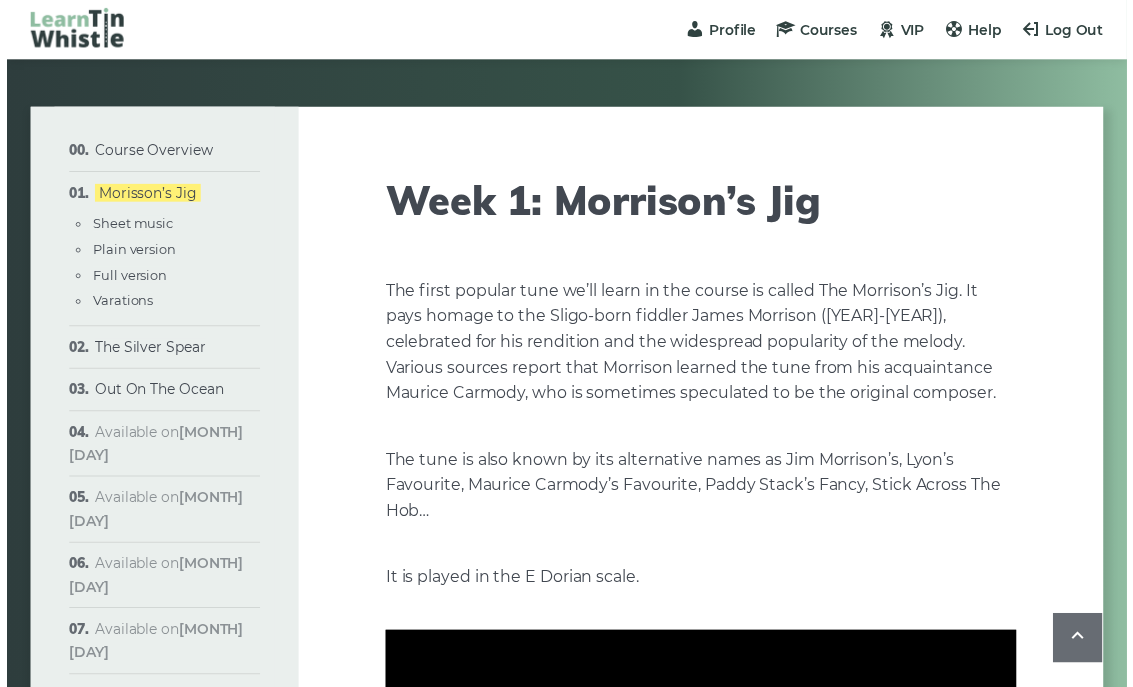 scroll, scrollTop: 24, scrollLeft: 0, axis: vertical 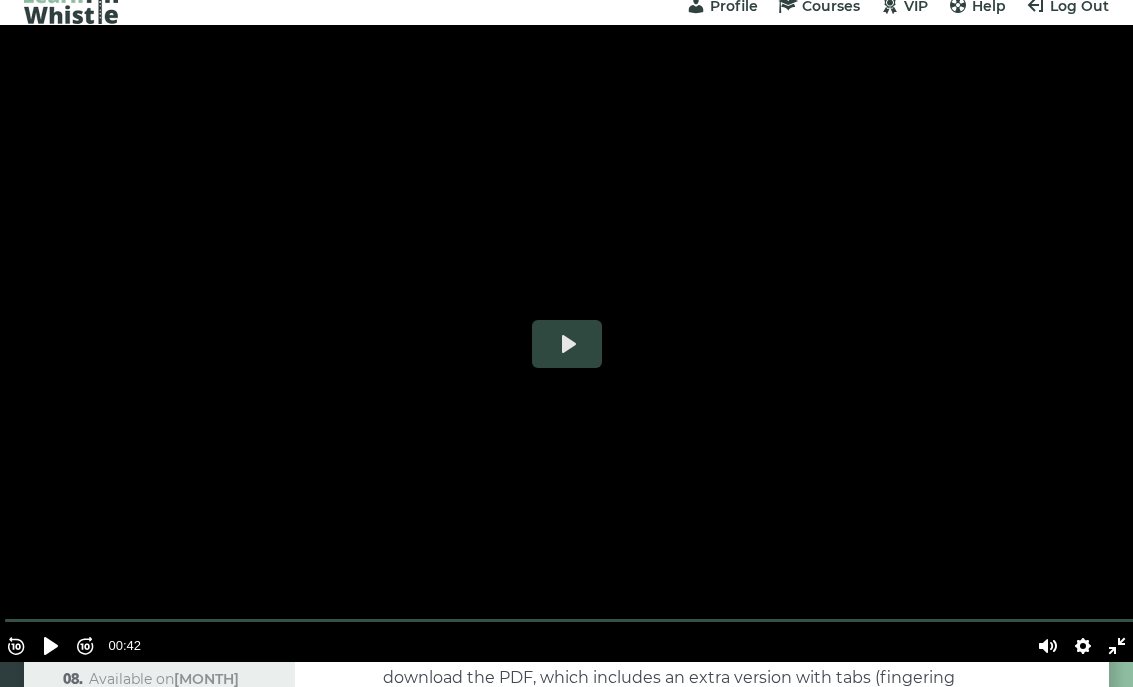 click on "Play" at bounding box center [567, 344] 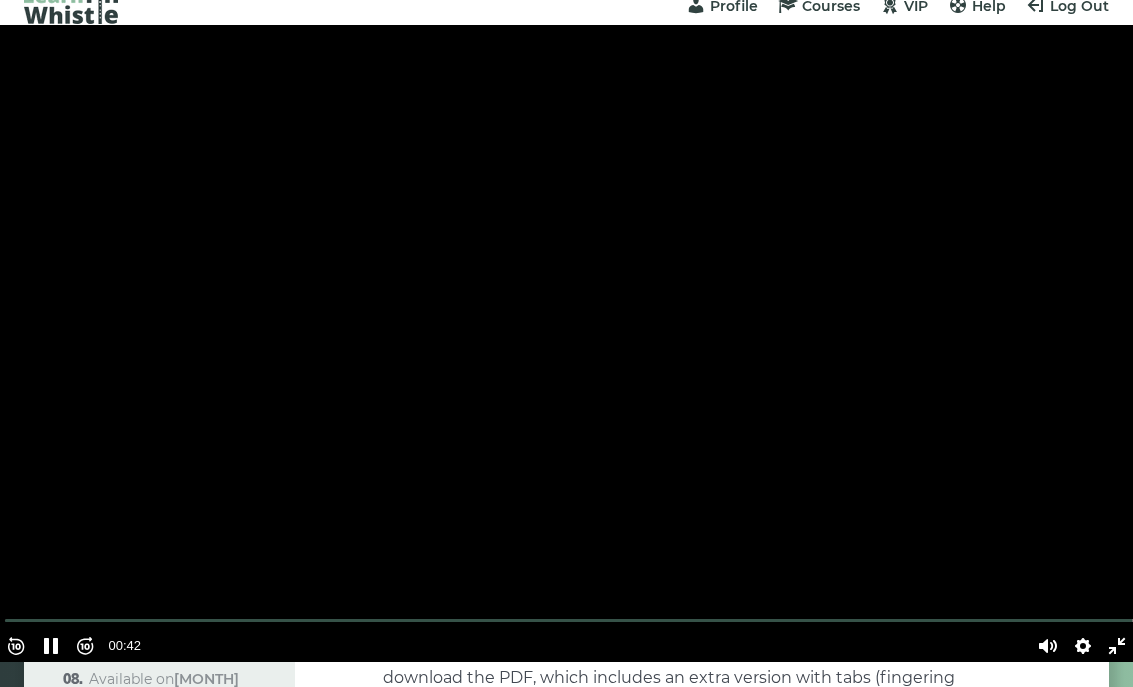 type on "***" 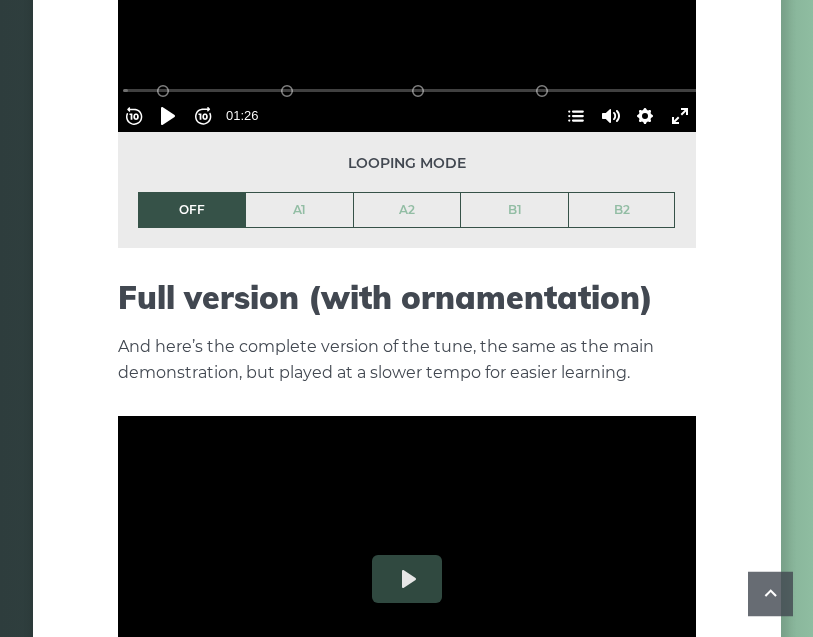 scroll, scrollTop: 1965, scrollLeft: 0, axis: vertical 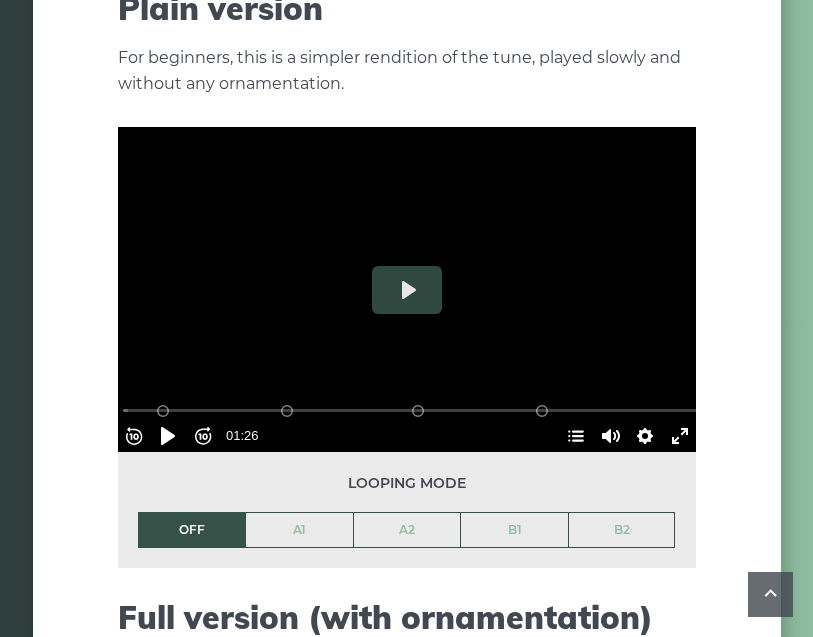 click on "A1" at bounding box center [299, 530] 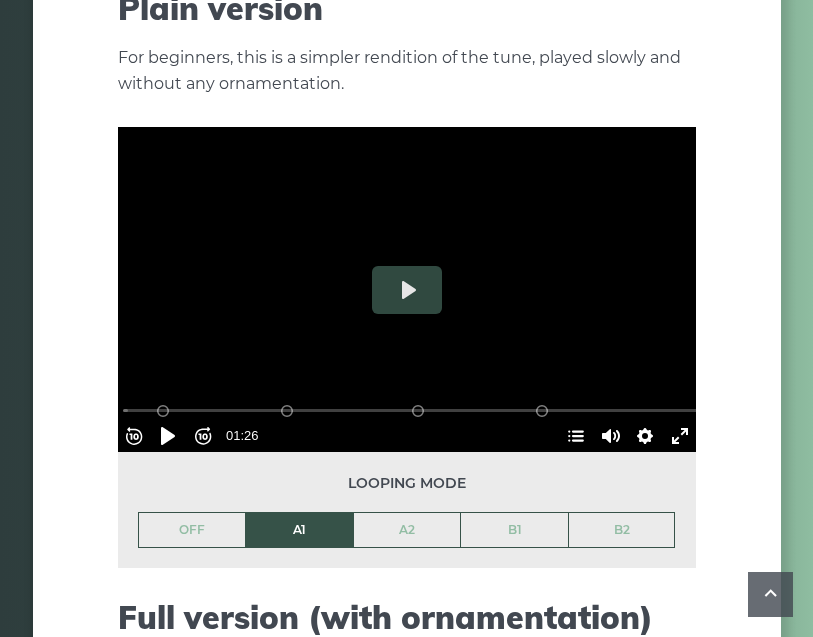 click on "OFF" at bounding box center [192, 530] 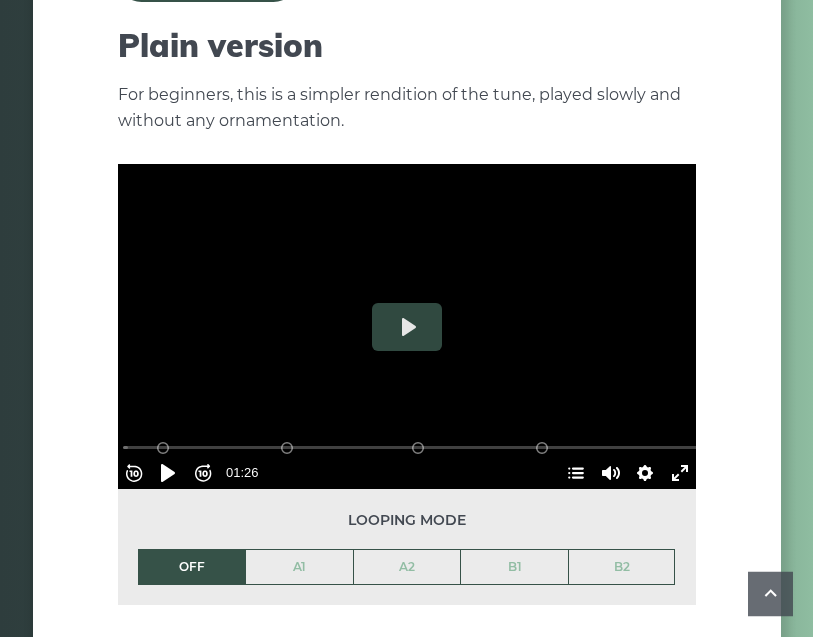 scroll, scrollTop: 1928, scrollLeft: 0, axis: vertical 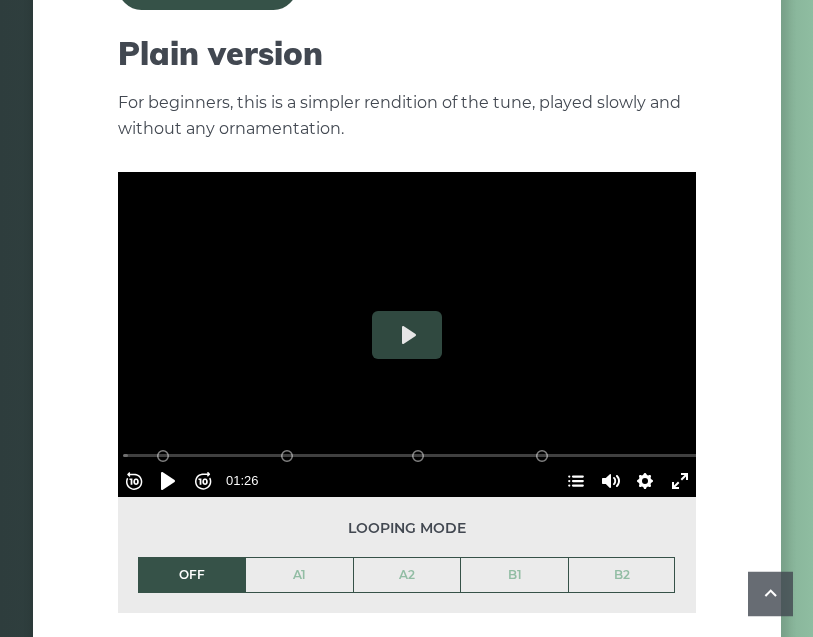 click on "B2" at bounding box center (622, 576) 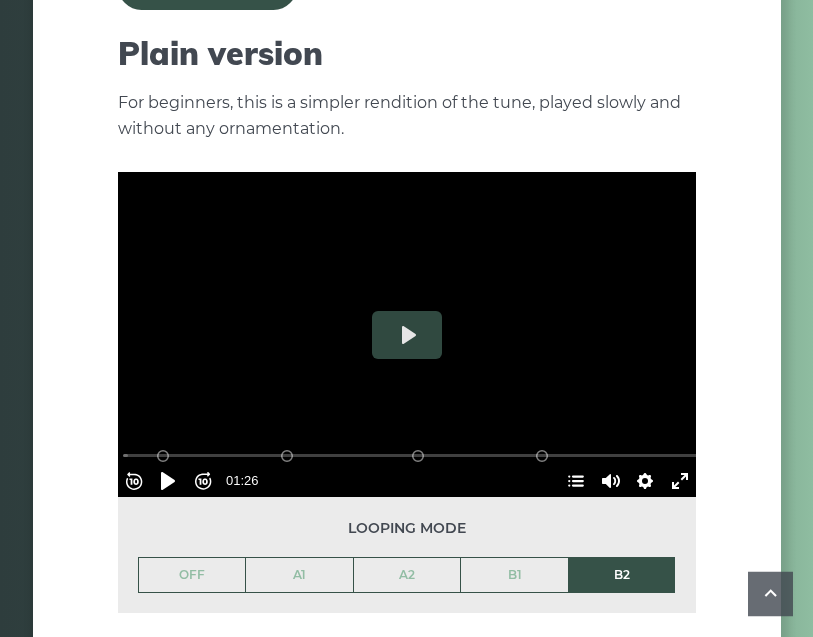 click on "A1" at bounding box center (299, 576) 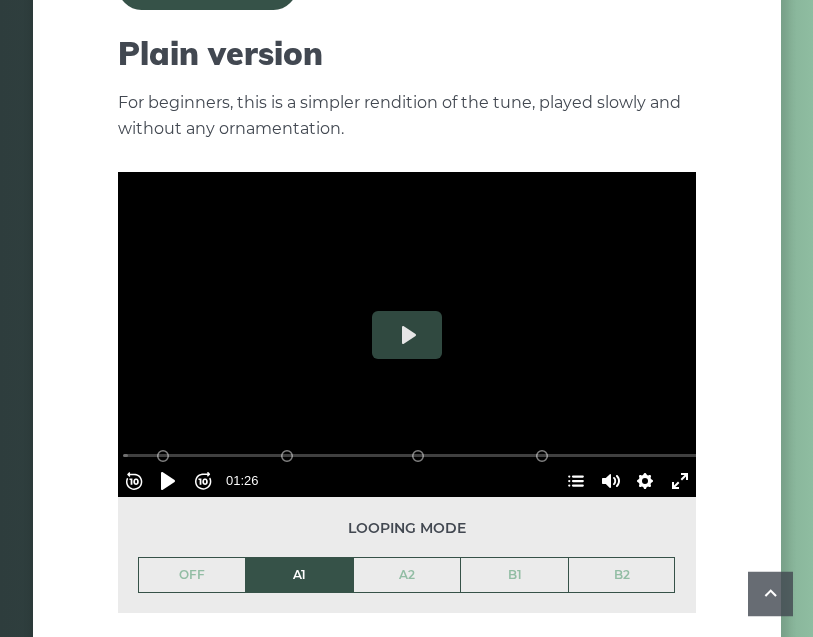 click on "Play" at bounding box center [407, 336] 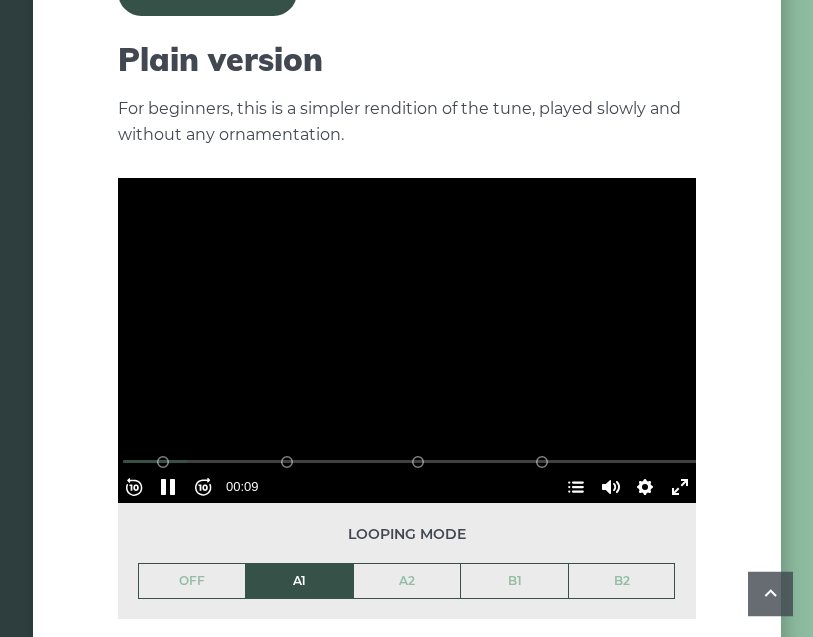 scroll, scrollTop: 1914, scrollLeft: 0, axis: vertical 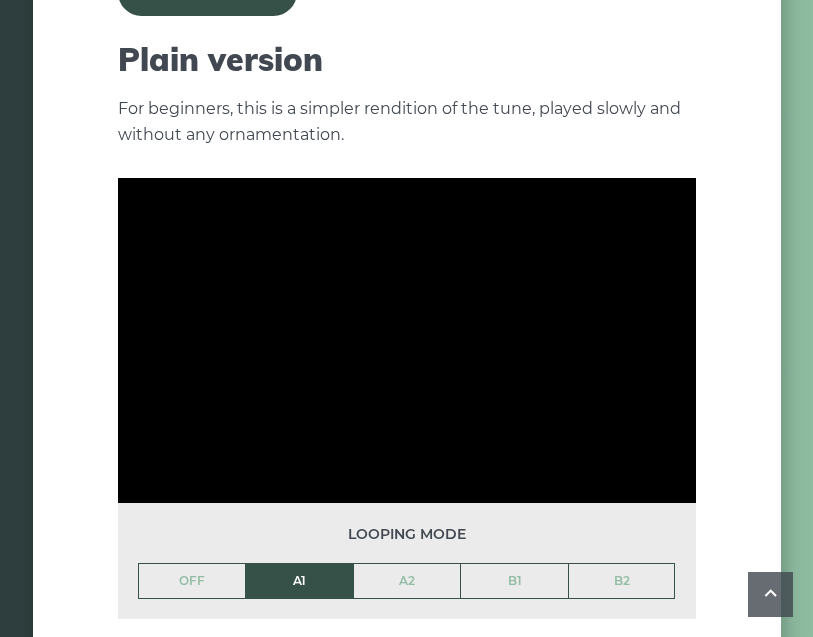 click on "OFF" at bounding box center [192, 581] 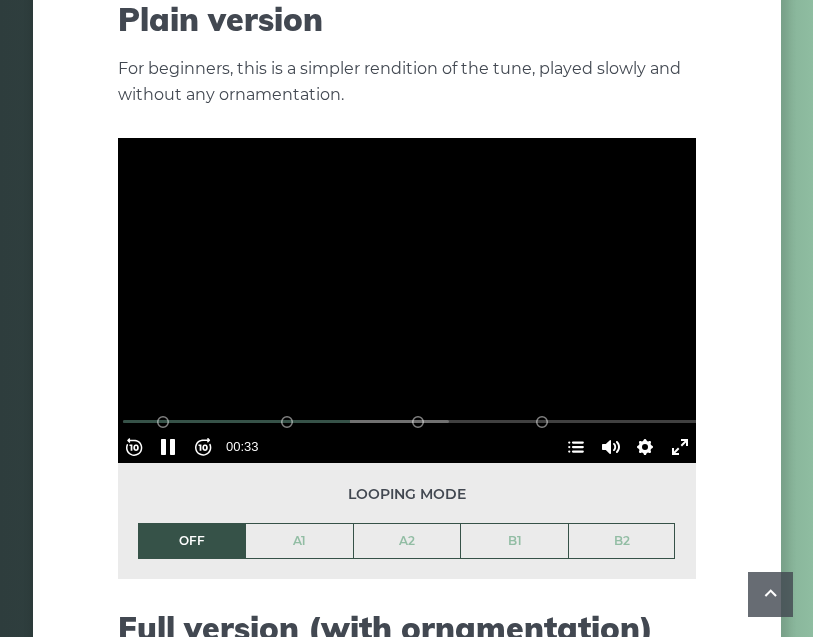 scroll, scrollTop: 1948, scrollLeft: 0, axis: vertical 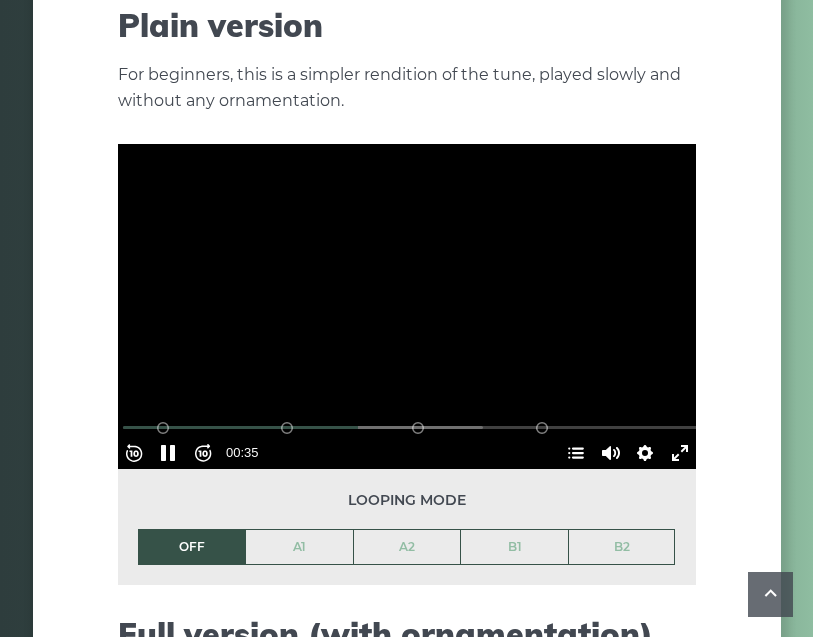 click on "Pause Play" at bounding box center [168, 453] 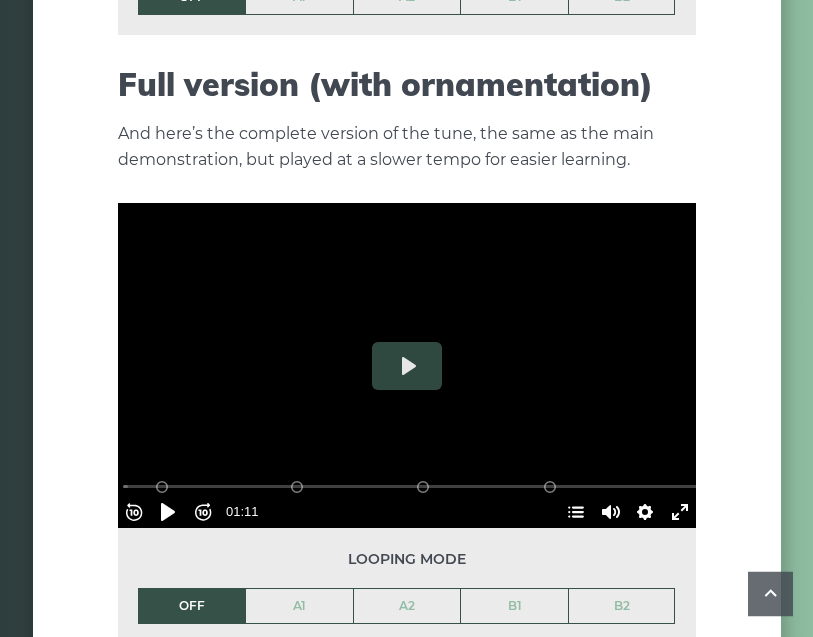 scroll, scrollTop: 2498, scrollLeft: 0, axis: vertical 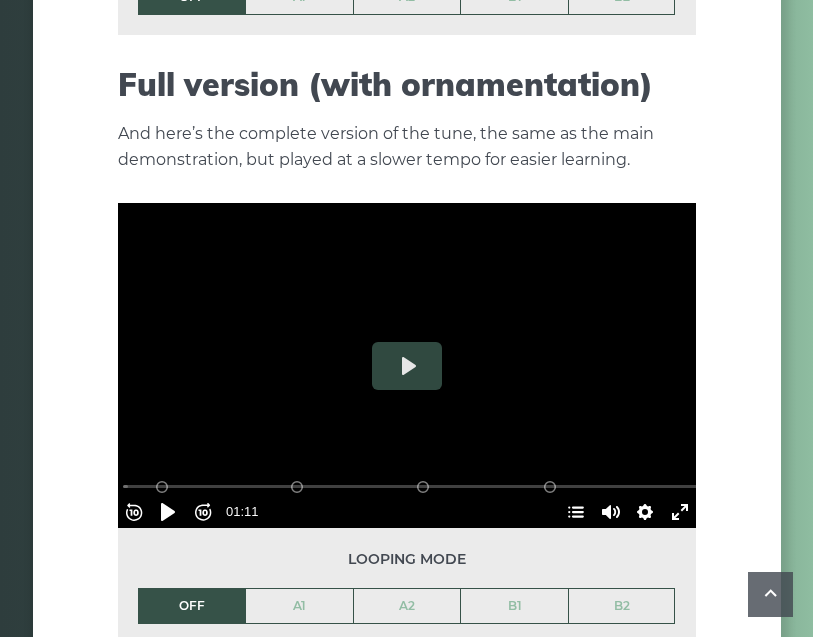 click on "B2" at bounding box center [622, 606] 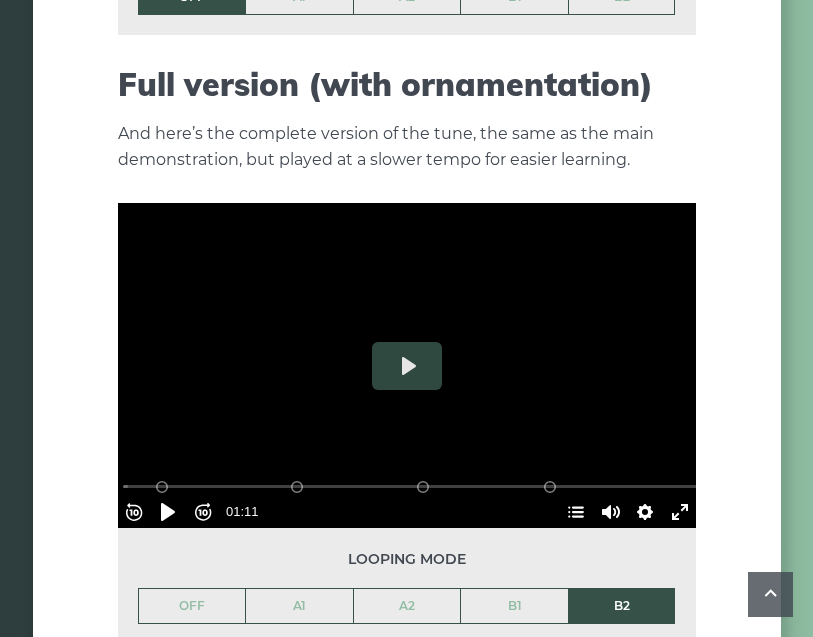 click on "Pause Play" at bounding box center (168, 512) 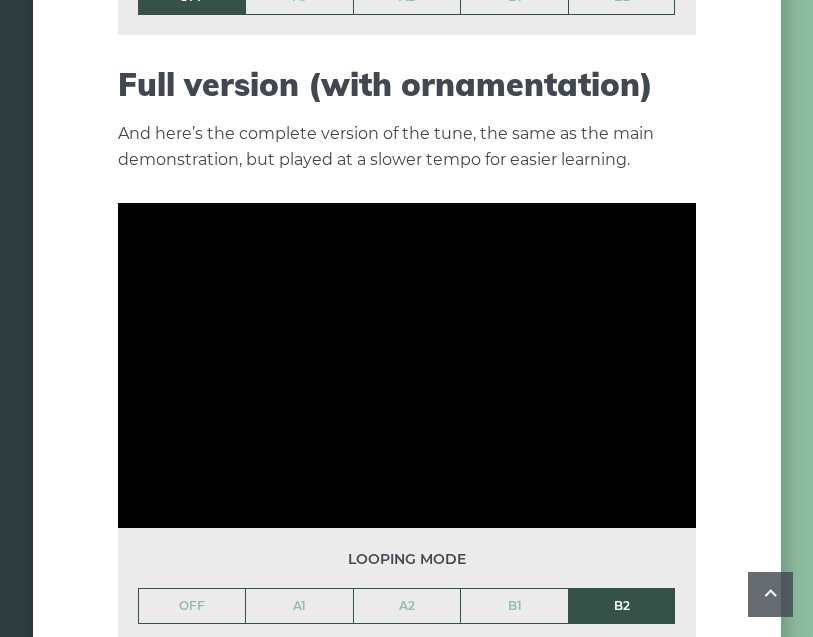 click on "OFF" at bounding box center (192, 606) 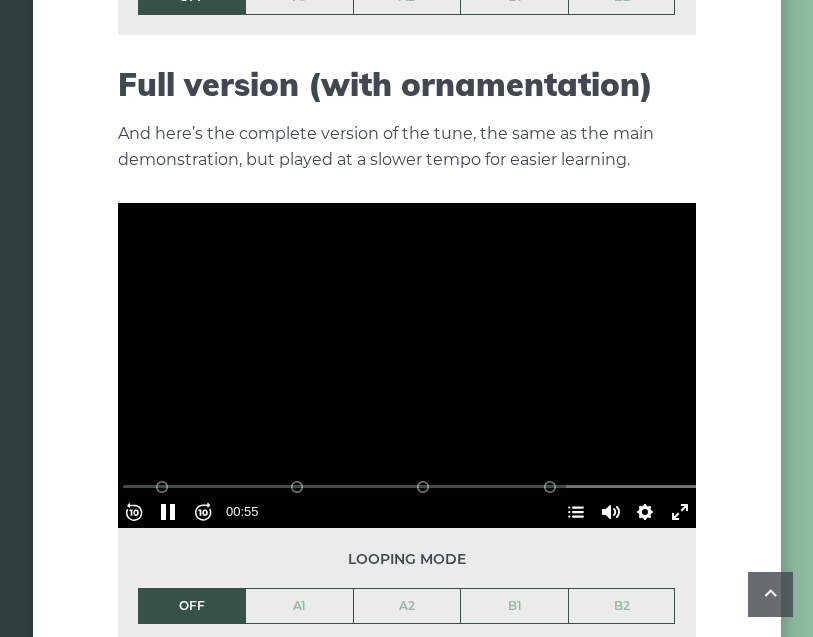 click on "Pause Play" at bounding box center [168, 512] 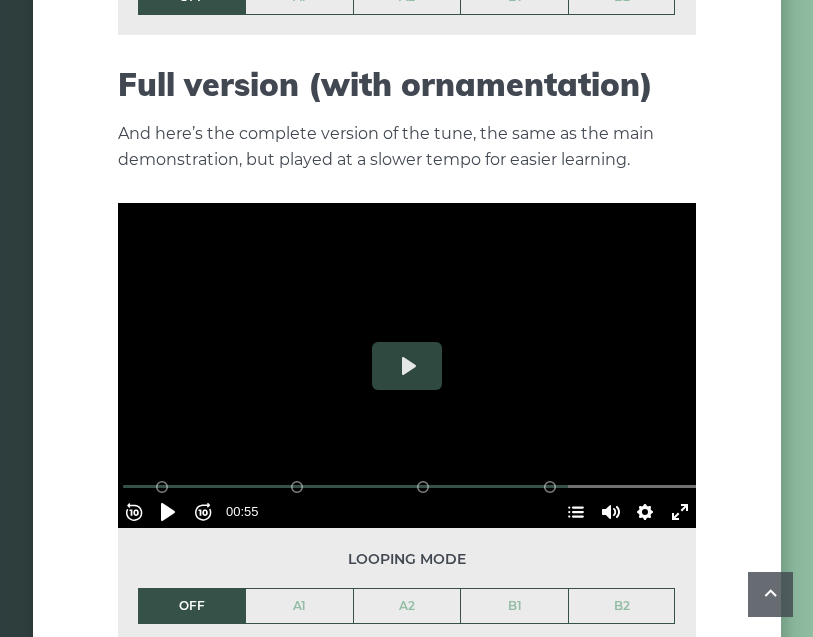 click on "Hide Chapters
Show Chapters" at bounding box center [576, 512] 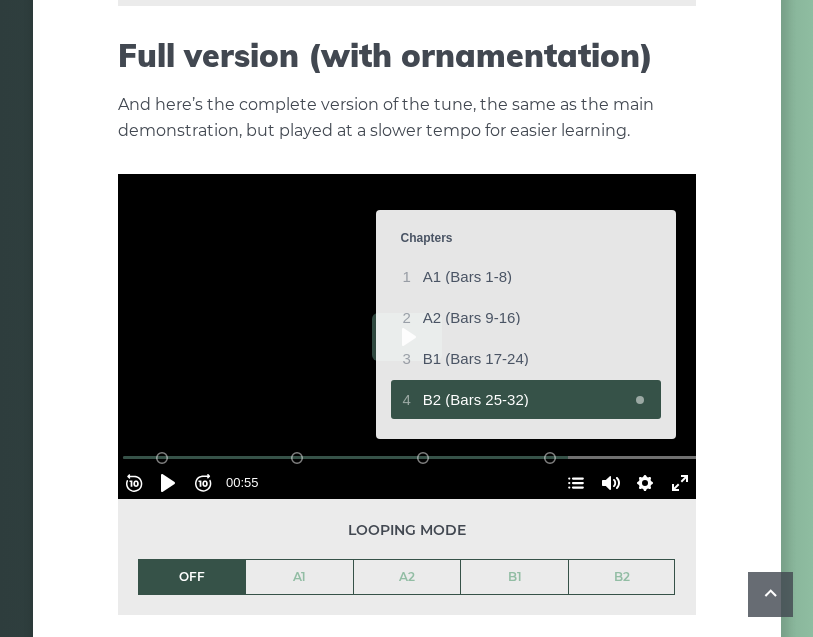 scroll, scrollTop: 2518, scrollLeft: 0, axis: vertical 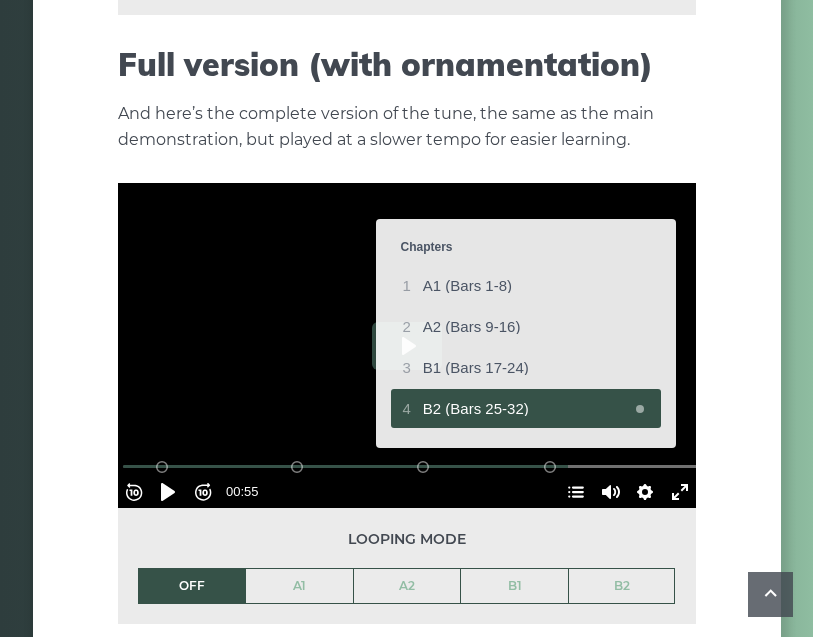 click on "A1 (Bars 1-8)" at bounding box center [536, 285] 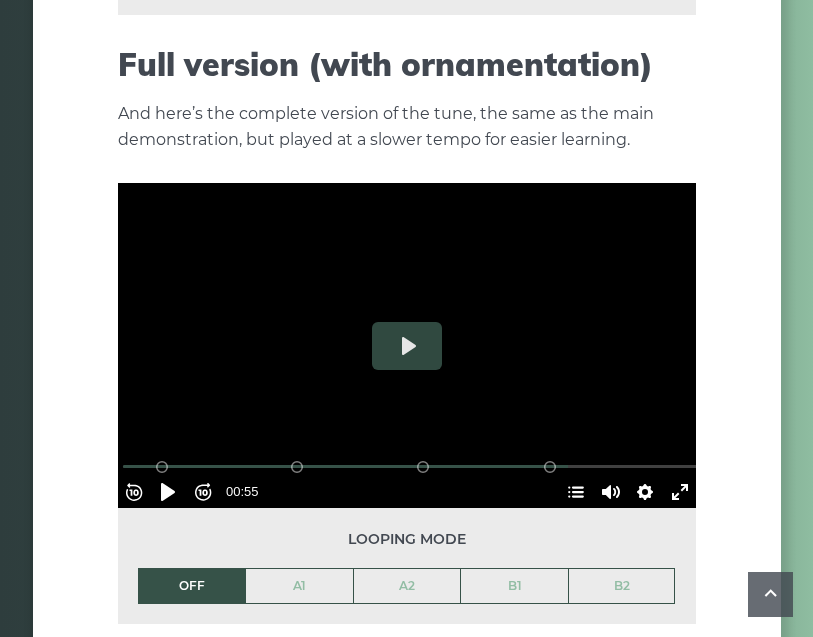 click at bounding box center [407, 345] 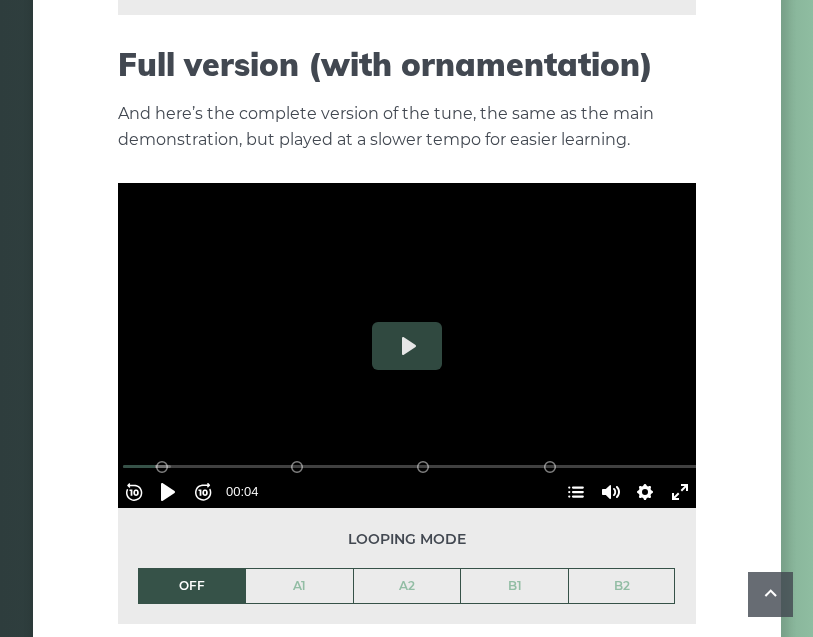 click on "Hide Chapters
Show Chapters" at bounding box center (576, 492) 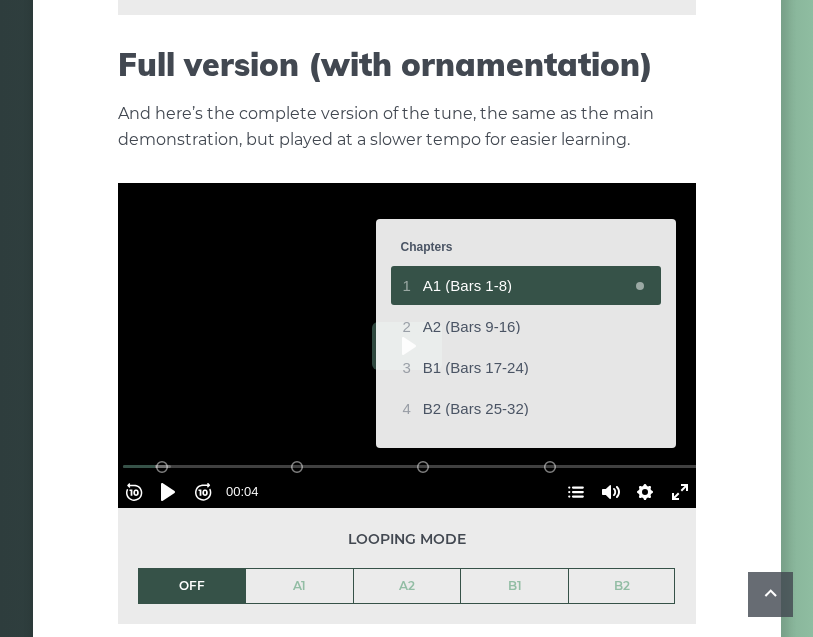 click at bounding box center [407, 345] 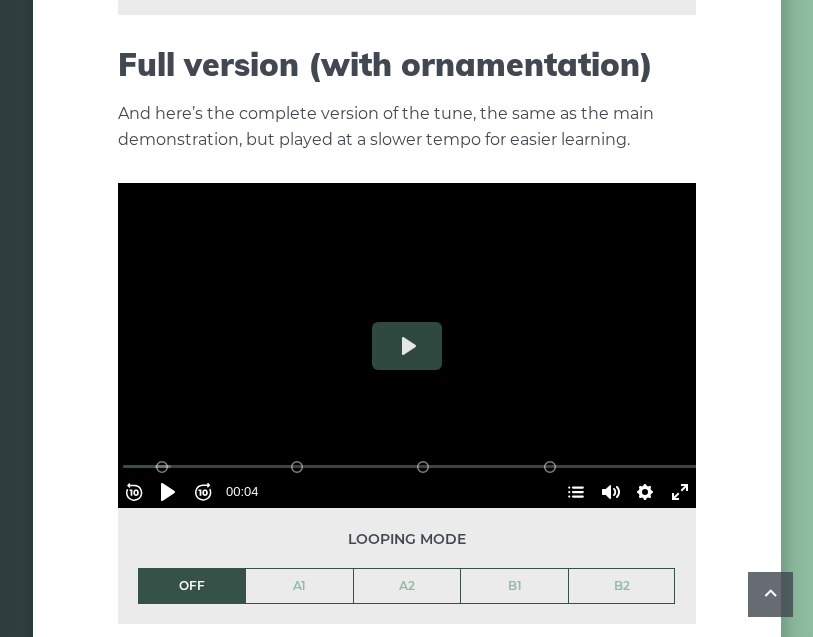click on "Settings" at bounding box center [645, 492] 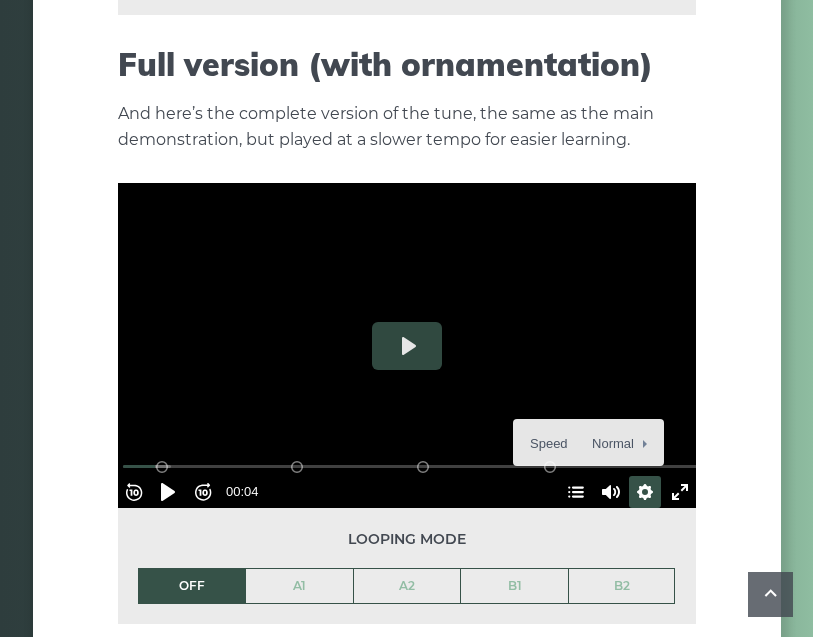 click on "Settings" at bounding box center [645, 492] 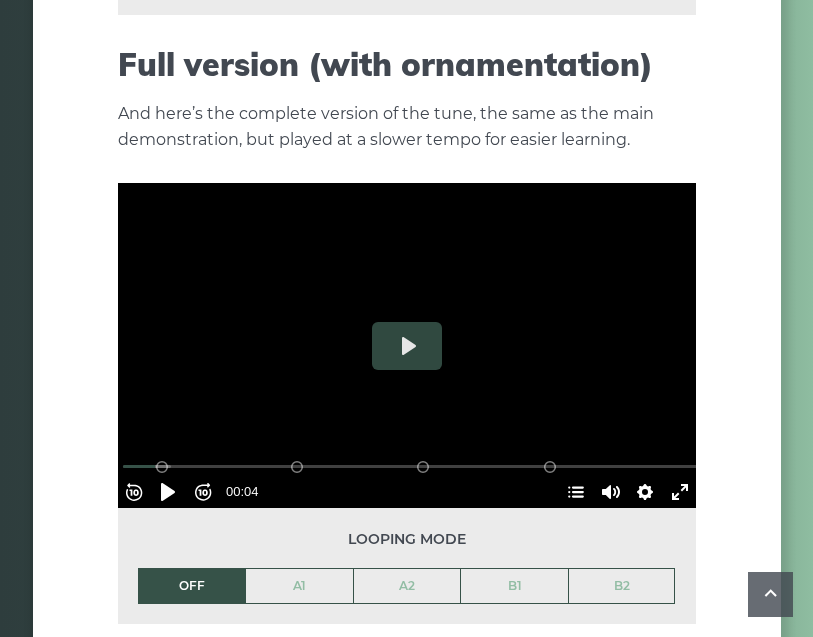 click on "Rewind 10s Pause Play Forward 10s % buffered 00:00
B2 (Bars 25-32)
B1 (Bars 17-24)
A2 (Bars 9-16)
A1 (Bars 1-8)
00:04
Hide Chapters
Show Chapters
Unmute Mute Settings Captions Disabled Quality undefined Loop undefined Speed Normal Captions Go back to previous menu Quality Go back to previous menu Loop Go back to previous menu Speed Go back to previous menu 0.5× 0.6× 0.7× 0.8× 0.9× Normal 1.25× 1.5× Exit fullscreen Enter fullscreen" at bounding box center (407, 465) 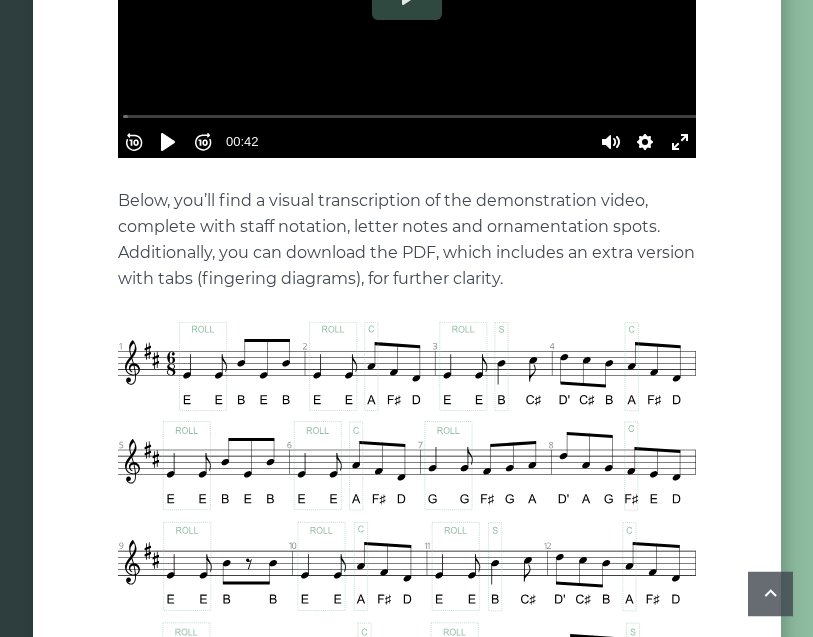 scroll, scrollTop: 735, scrollLeft: 0, axis: vertical 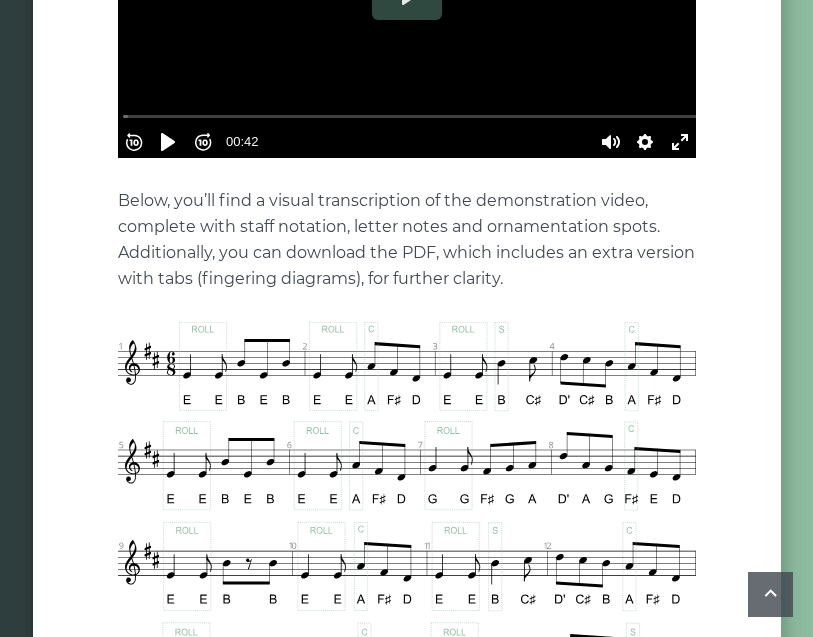 click on "Pause Play" at bounding box center [168, 142] 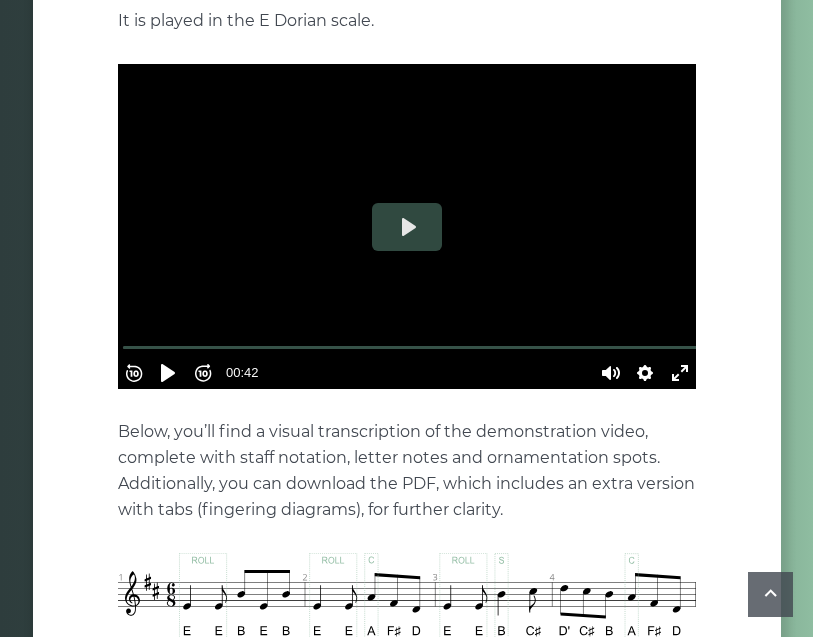 scroll, scrollTop: 504, scrollLeft: 0, axis: vertical 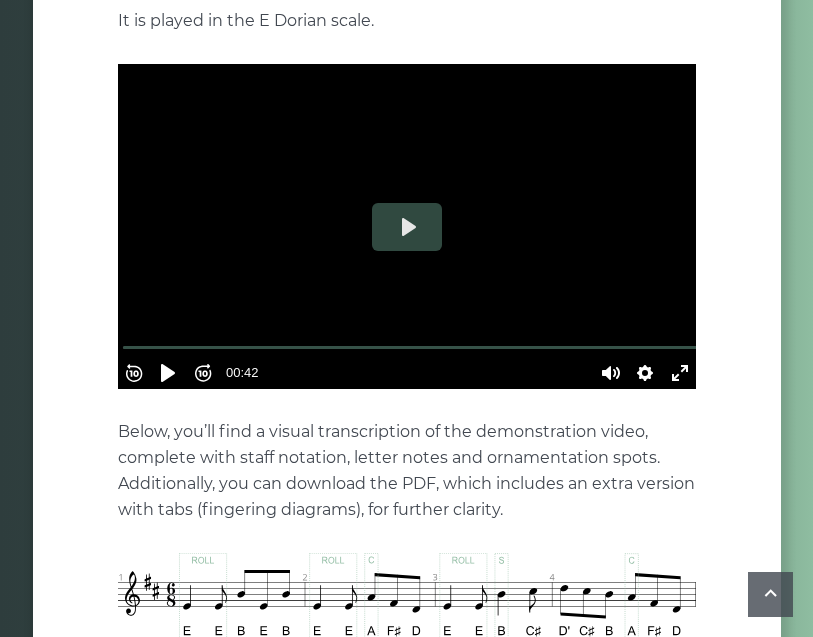 click on "Play" at bounding box center [407, 227] 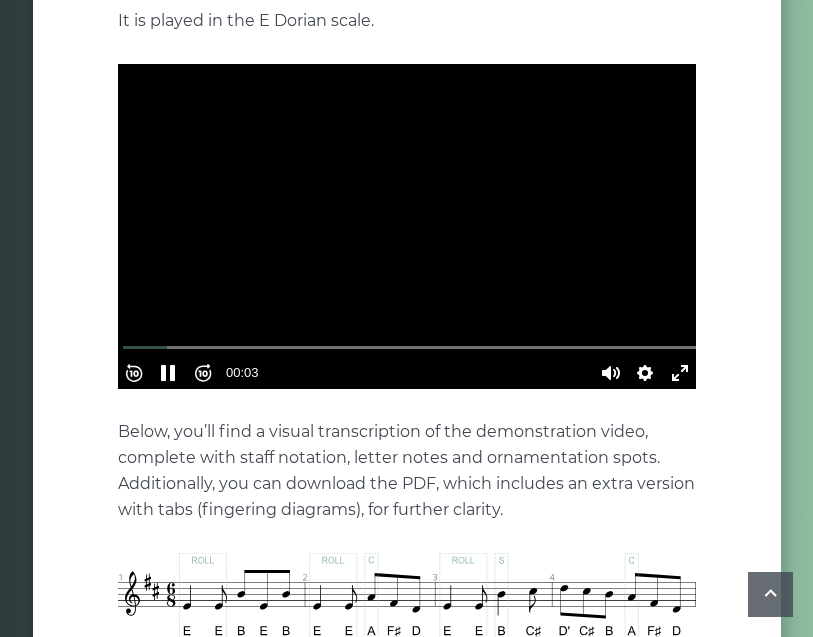 click on "Pause Play" at bounding box center (168, 373) 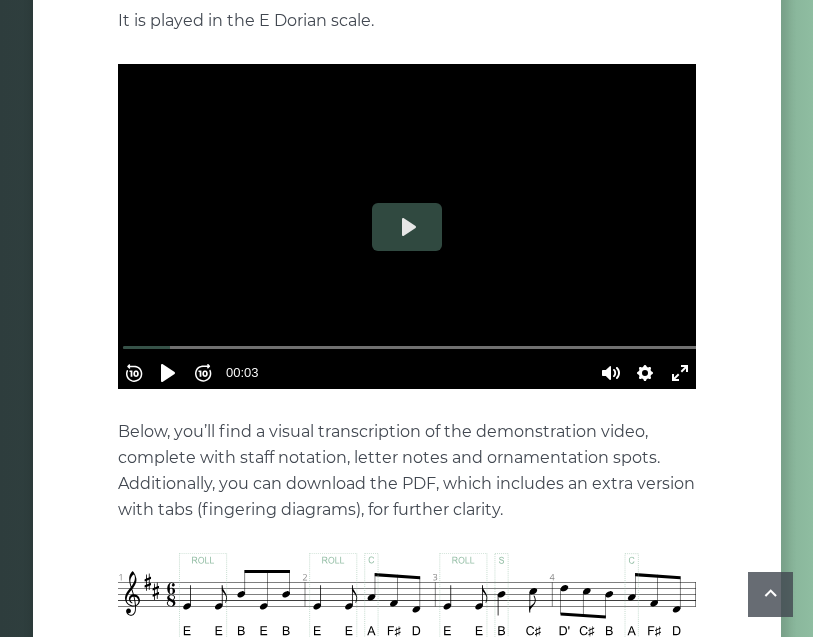 click on "Pause Play" at bounding box center (168, 373) 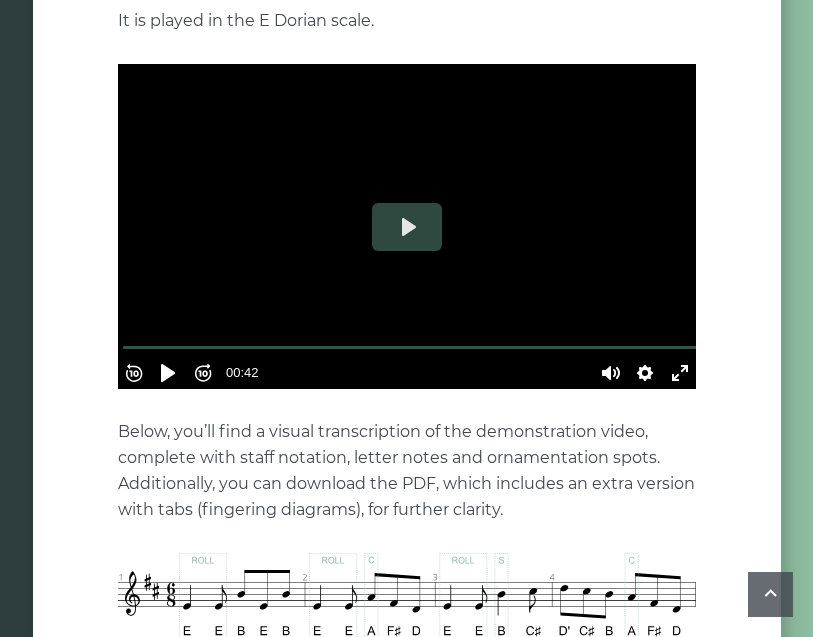 click on "Exit fullscreen Enter fullscreen" at bounding box center [680, 373] 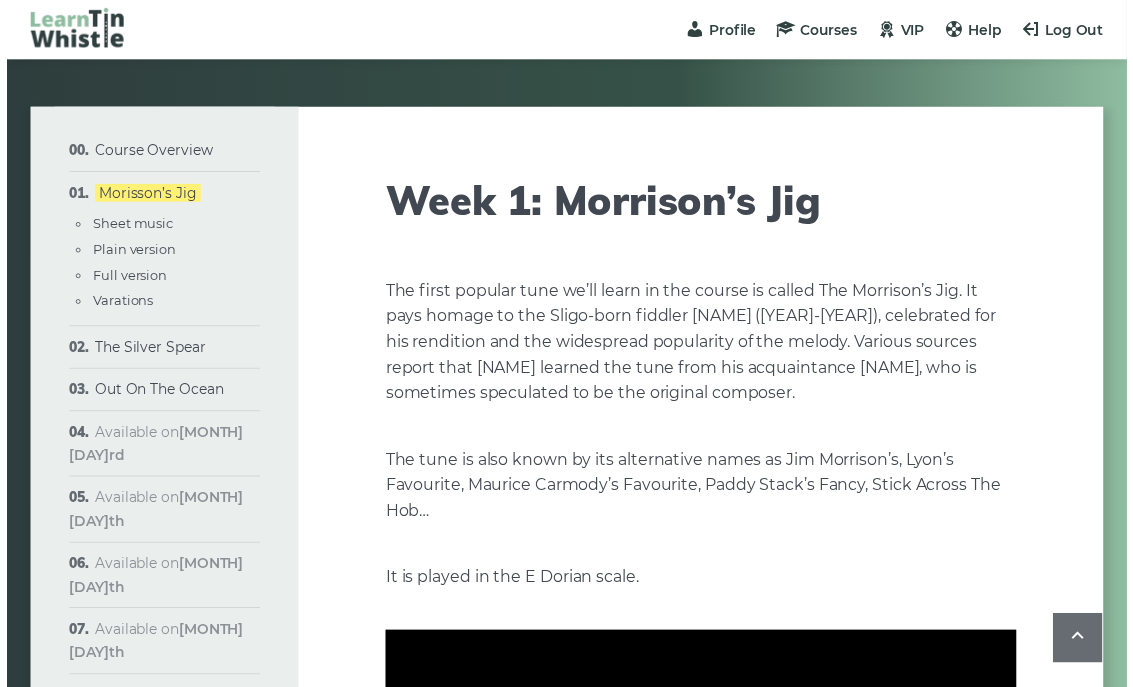 scroll, scrollTop: 24, scrollLeft: 0, axis: vertical 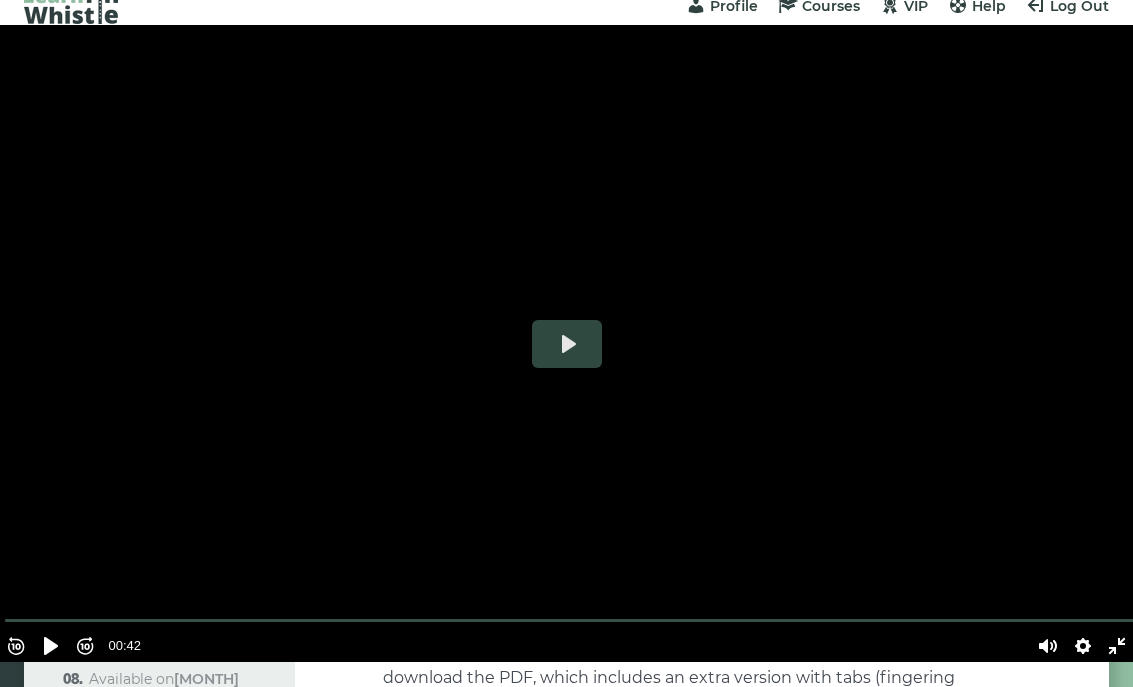 click on "Settings" at bounding box center [1083, 646] 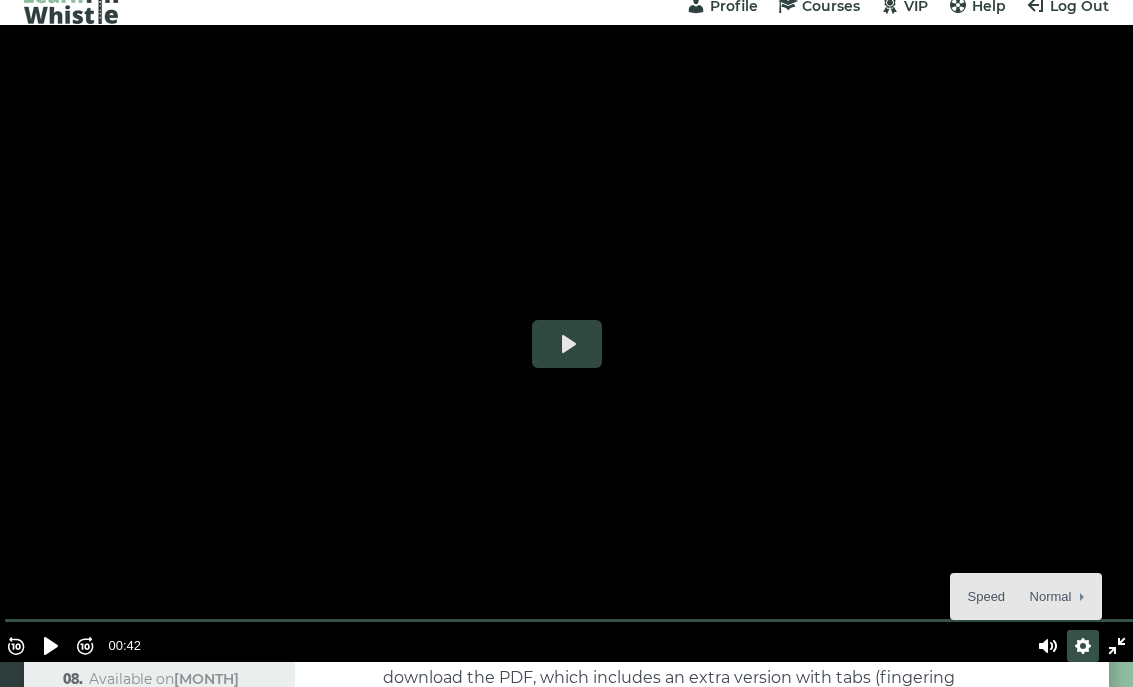 click on "Speed Normal" at bounding box center [1017, 597] 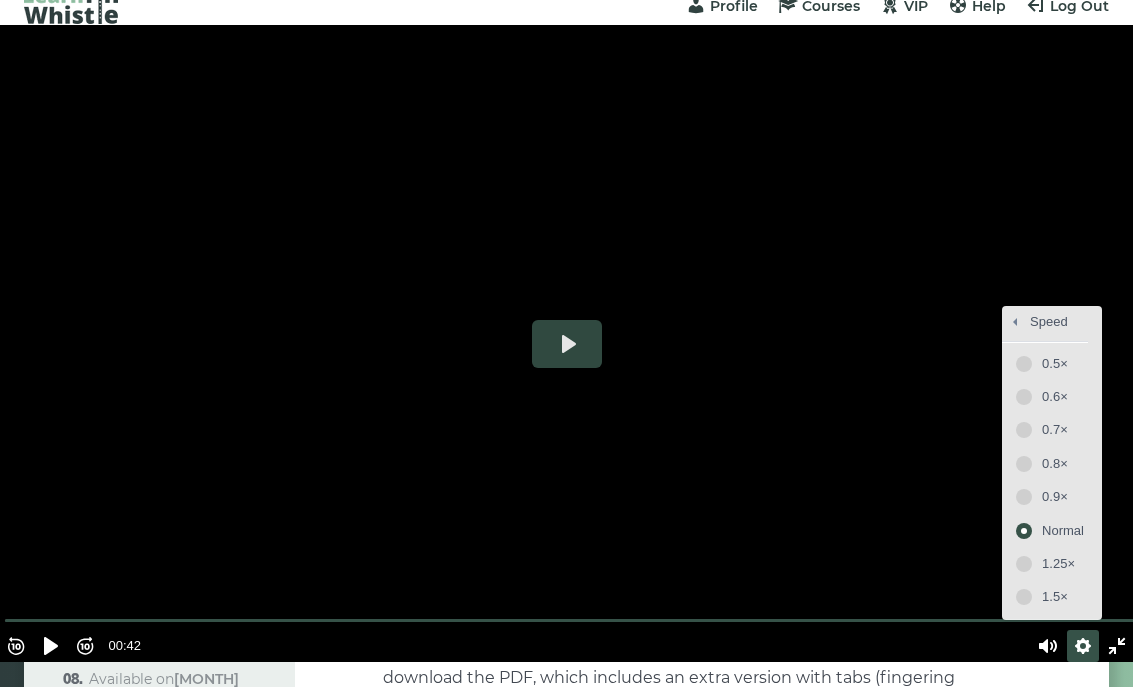 click at bounding box center (566, 343) 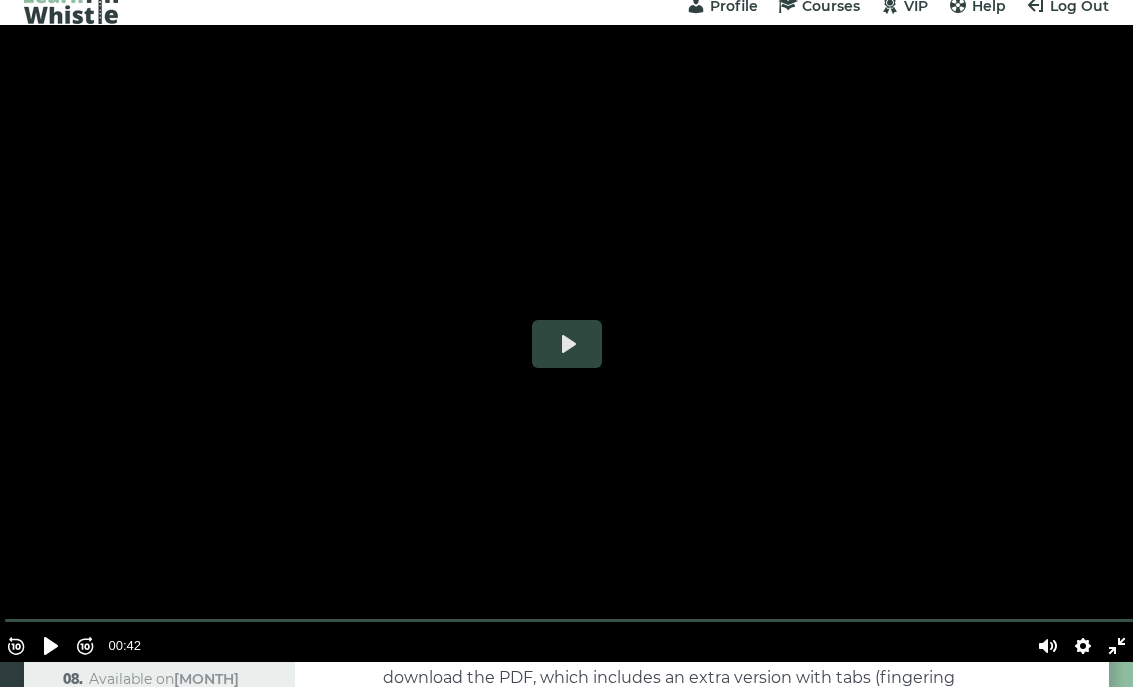 click on "Unmute Mute" at bounding box center (1048, 646) 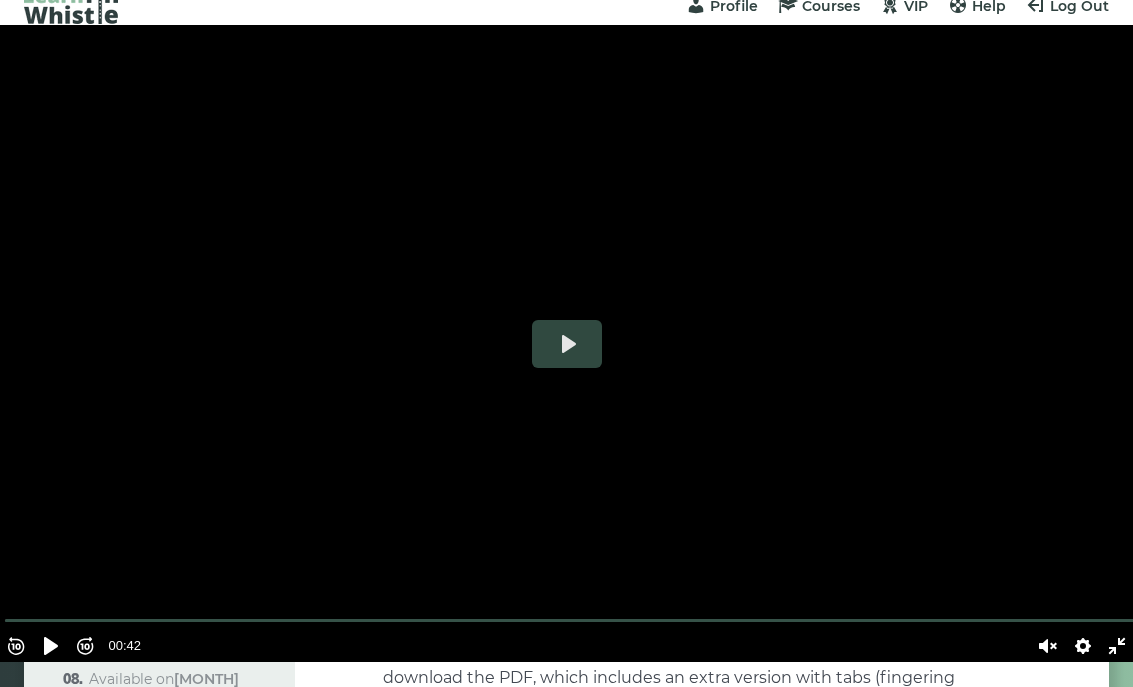 click on "Unmute Mute" at bounding box center [1048, 646] 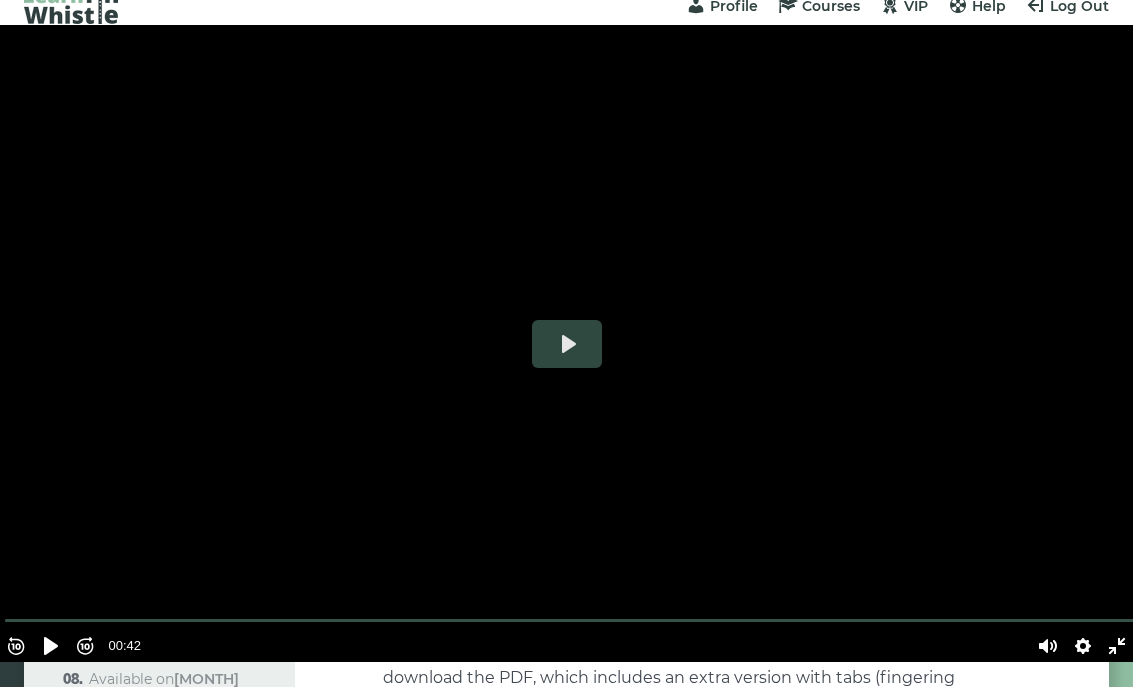 click on "Pause Play" at bounding box center [51, 646] 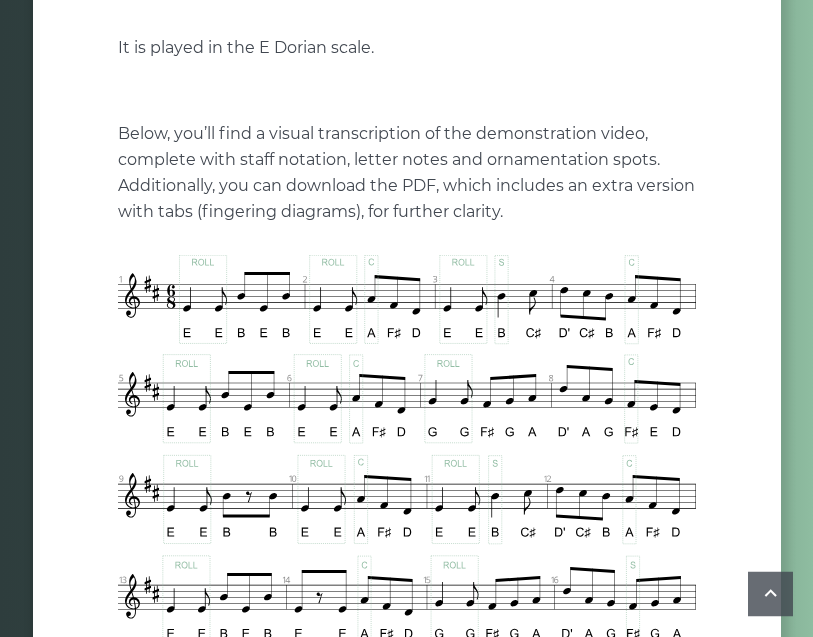 scroll, scrollTop: 459, scrollLeft: 0, axis: vertical 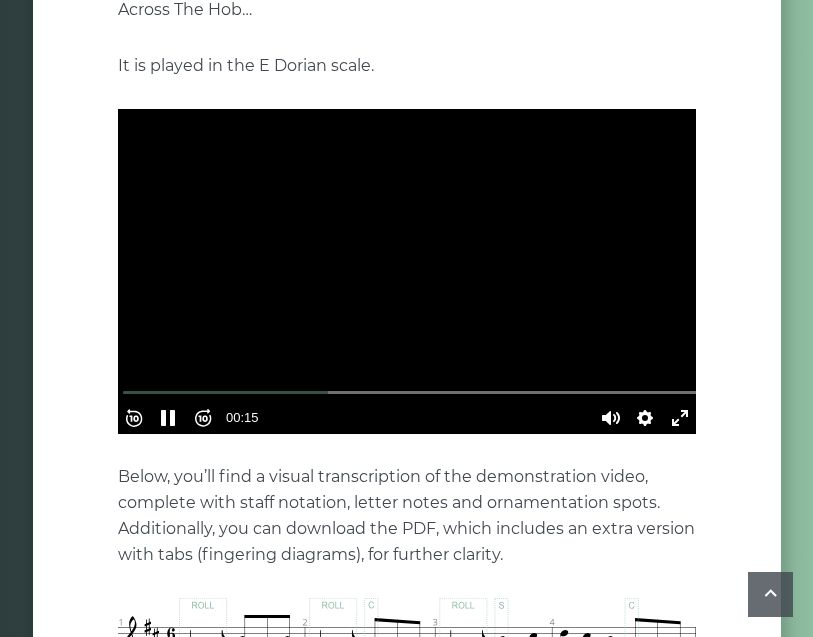 click at bounding box center [407, 271] 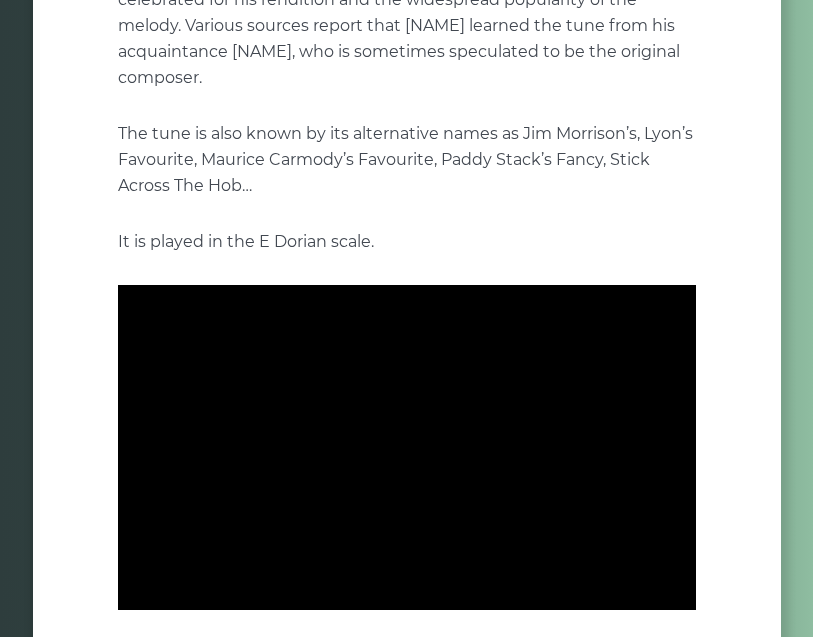 scroll, scrollTop: 282, scrollLeft: 0, axis: vertical 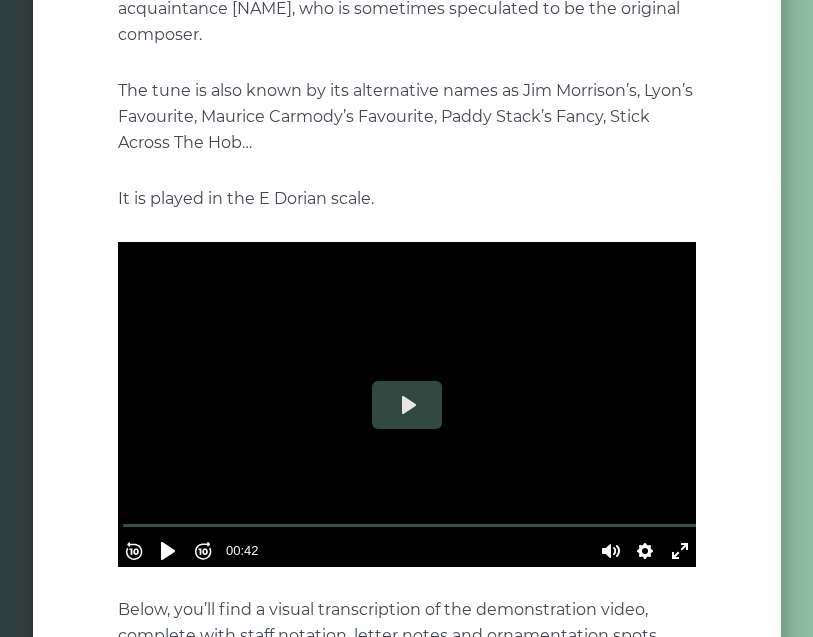 click on "Play" at bounding box center [407, 406] 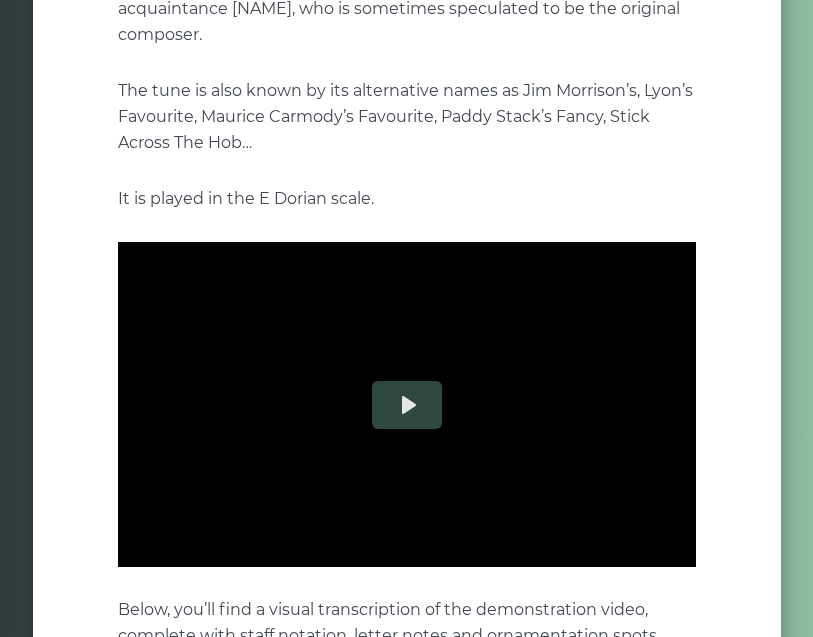 scroll, scrollTop: 326, scrollLeft: 0, axis: vertical 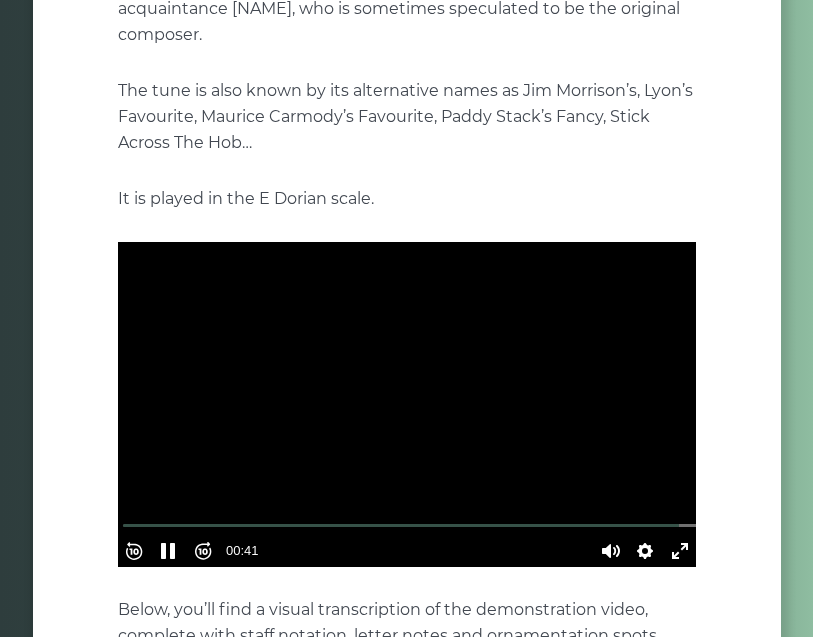 click at bounding box center [407, 404] 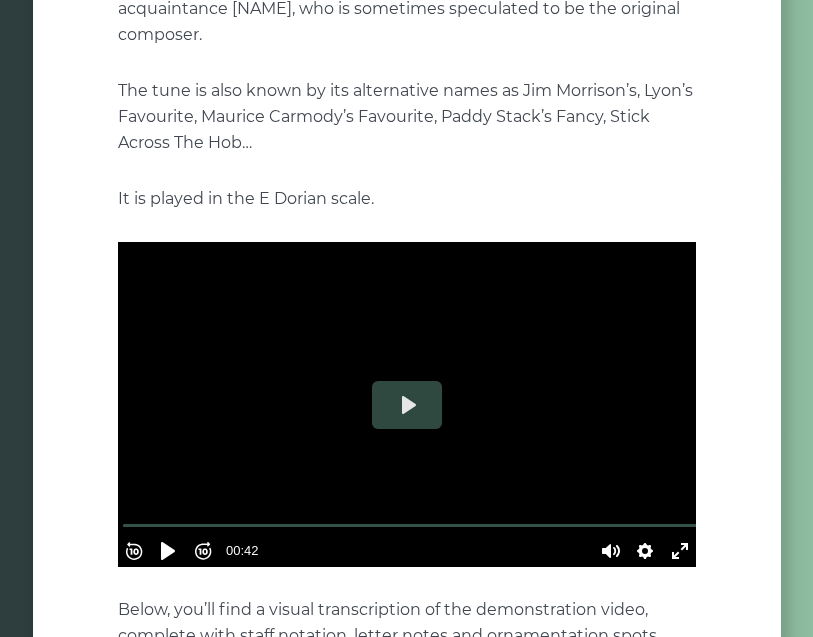 click on "Play" at bounding box center (407, 405) 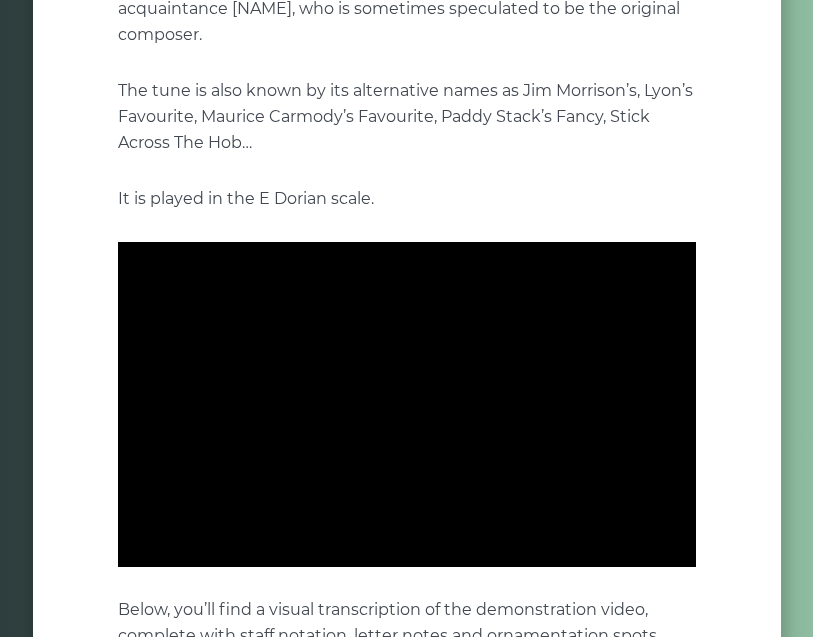 type on "***" 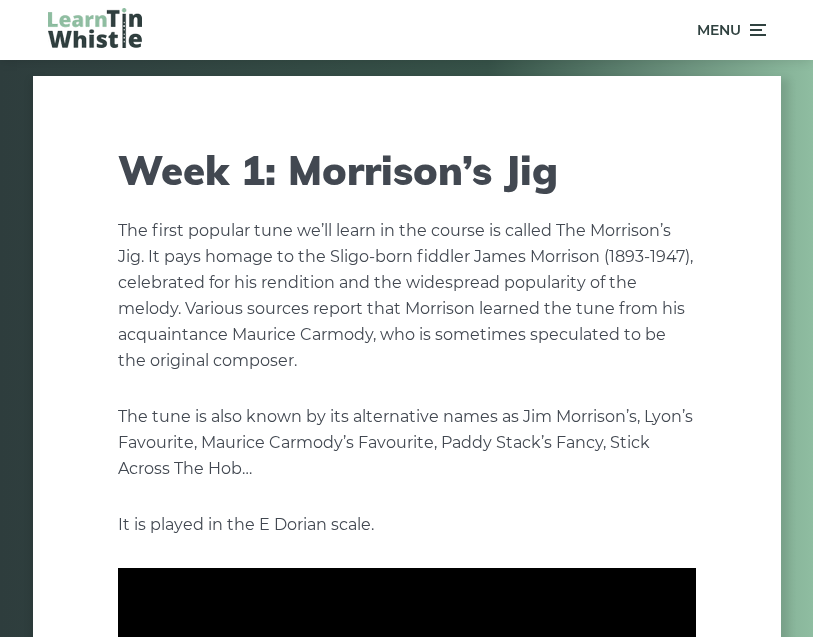 scroll, scrollTop: 269, scrollLeft: 0, axis: vertical 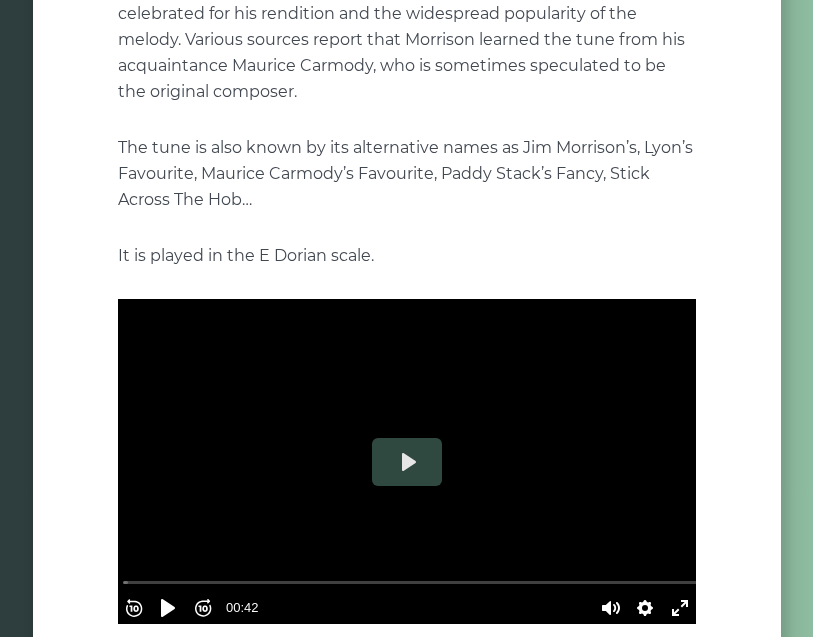 click on "Play" at bounding box center (407, 462) 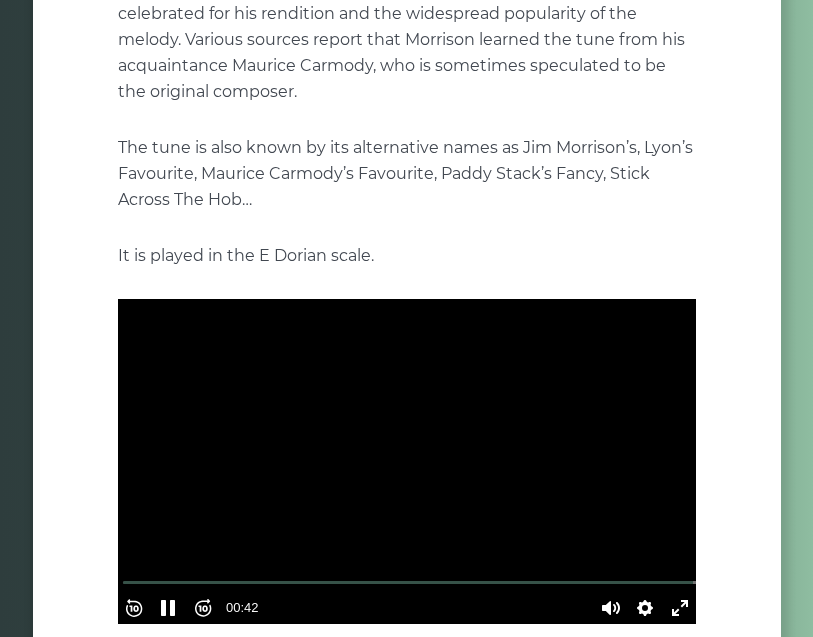 click at bounding box center (407, 461) 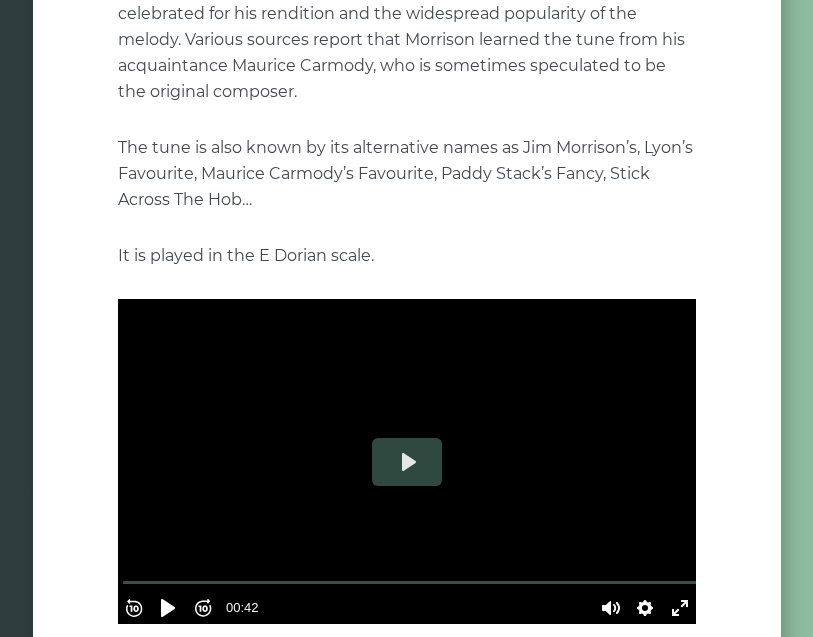 click on "Play" at bounding box center (407, 462) 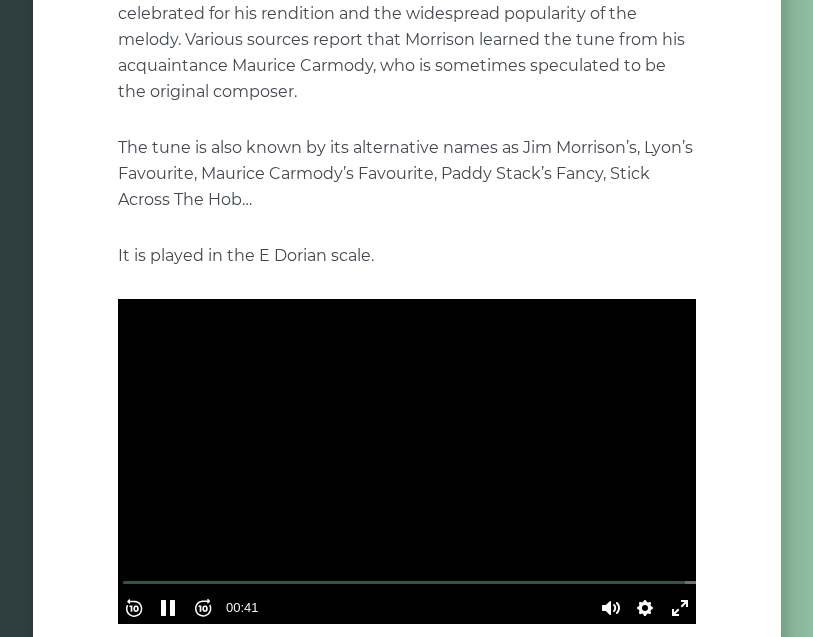 click at bounding box center [407, 461] 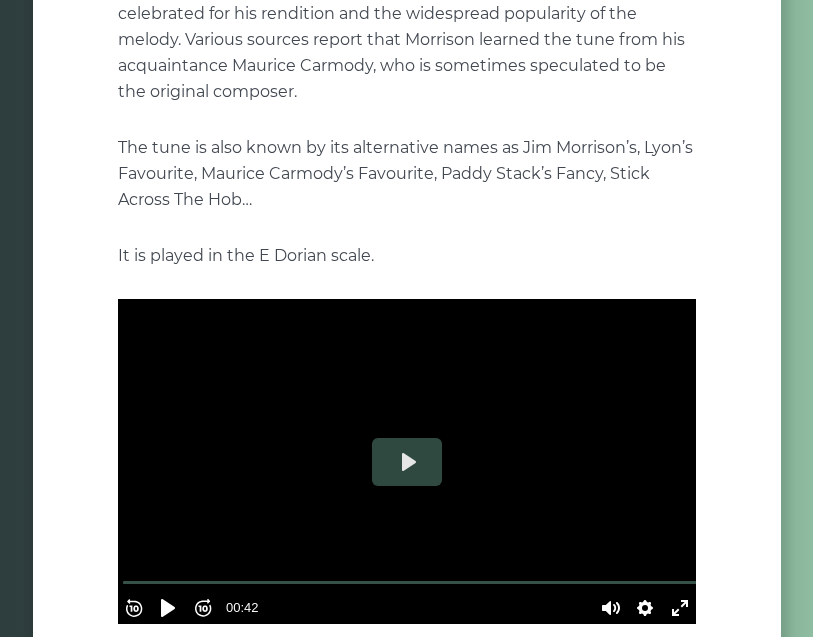 click on "Play" at bounding box center [407, 462] 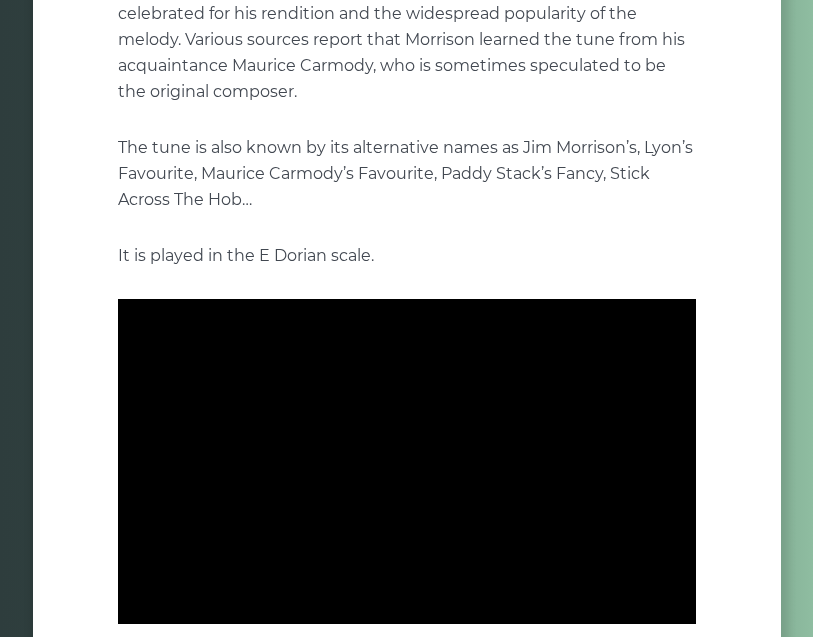click on "The tune is also known by its alternative names as Jim Morrison’s, Lyon’s Favourite, Maurice Carmody’s Favourite,  Paddy Stack’s Fancy, Stick Across The Hob…" at bounding box center (407, 174) 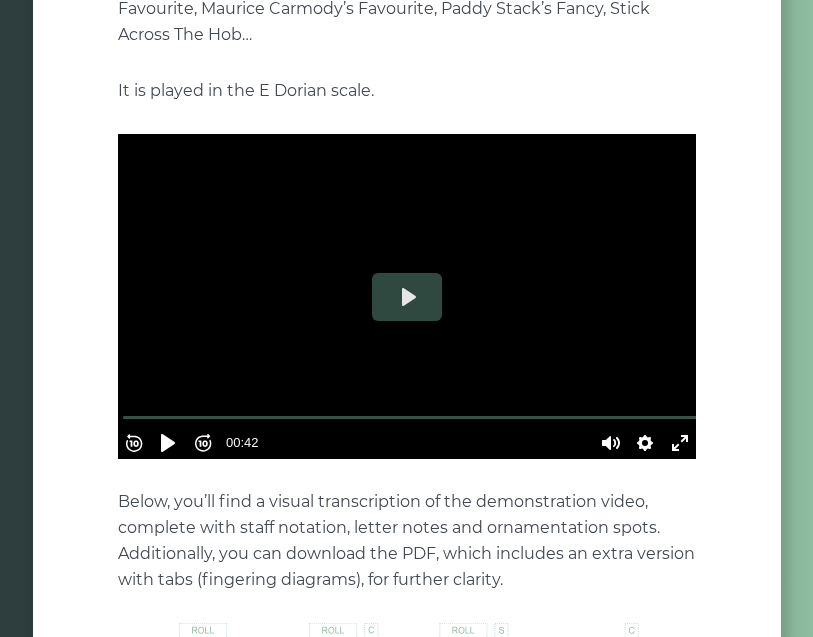 scroll, scrollTop: 502, scrollLeft: 0, axis: vertical 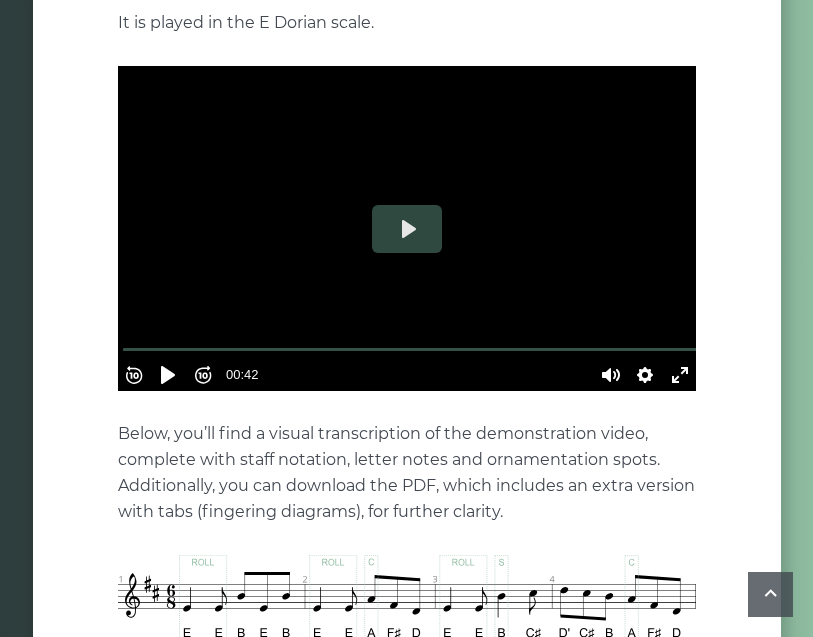 click on "Play" at bounding box center [407, 229] 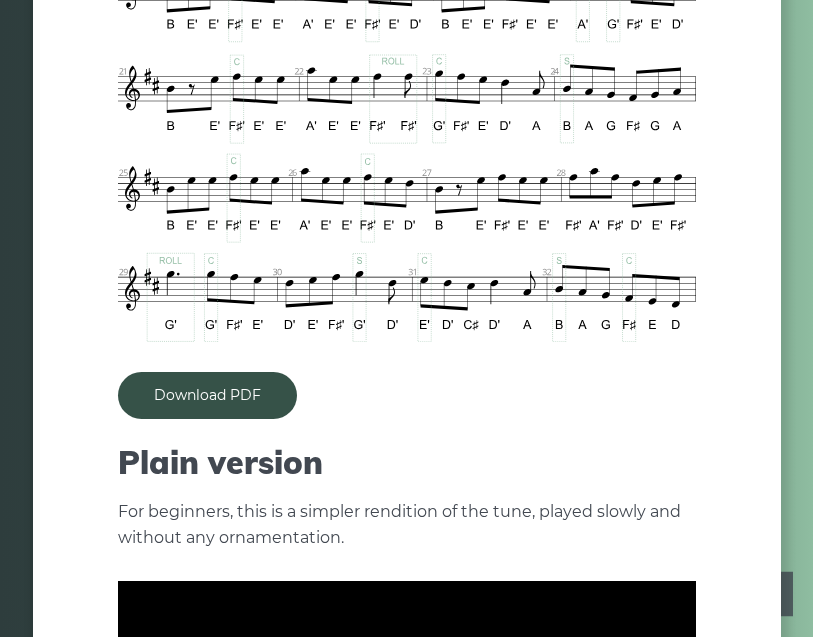 type on "***" 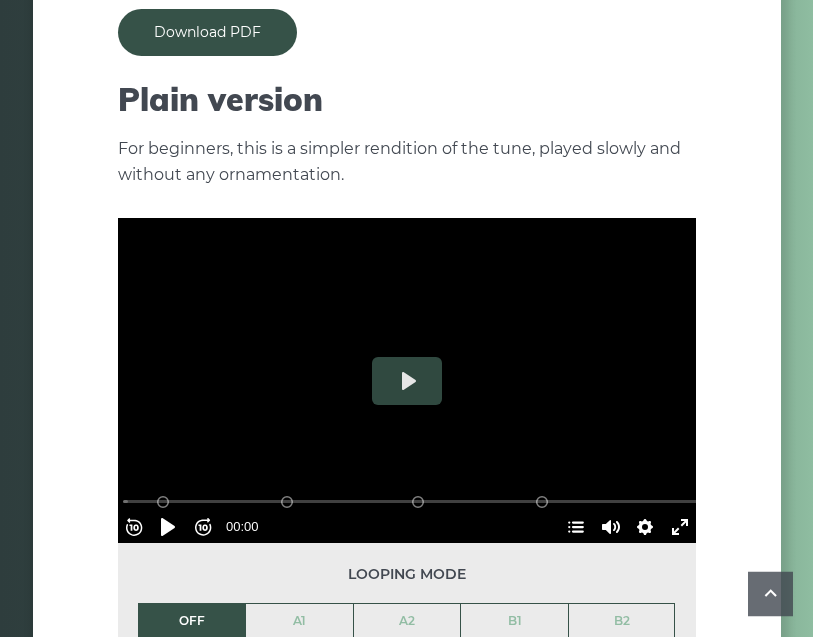 click on "Play" at bounding box center [407, 382] 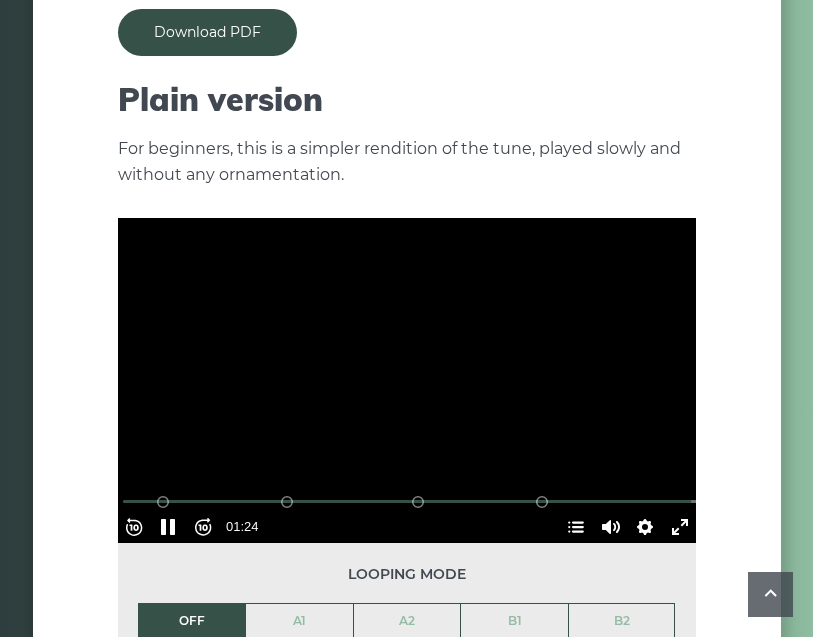 click at bounding box center [407, 380] 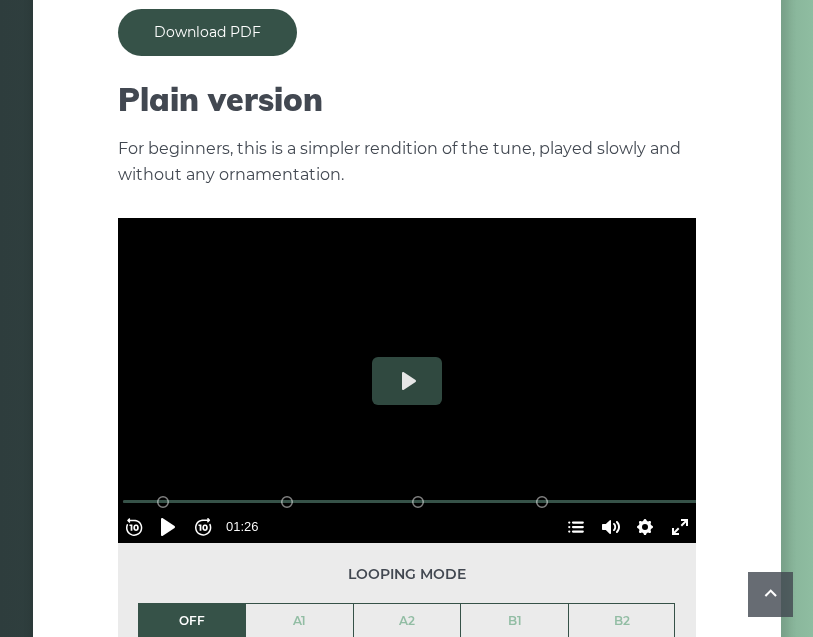 click on "Play" at bounding box center [407, 381] 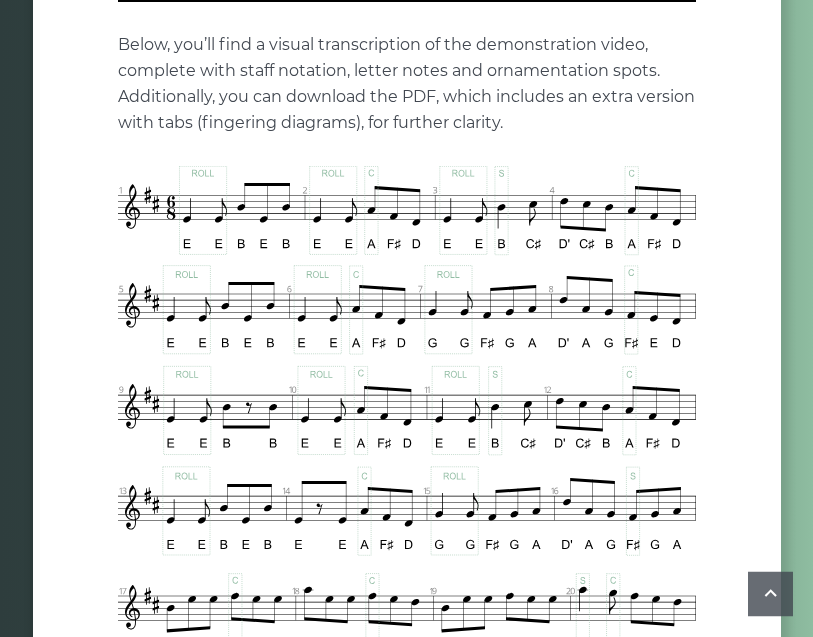 scroll, scrollTop: 898, scrollLeft: 0, axis: vertical 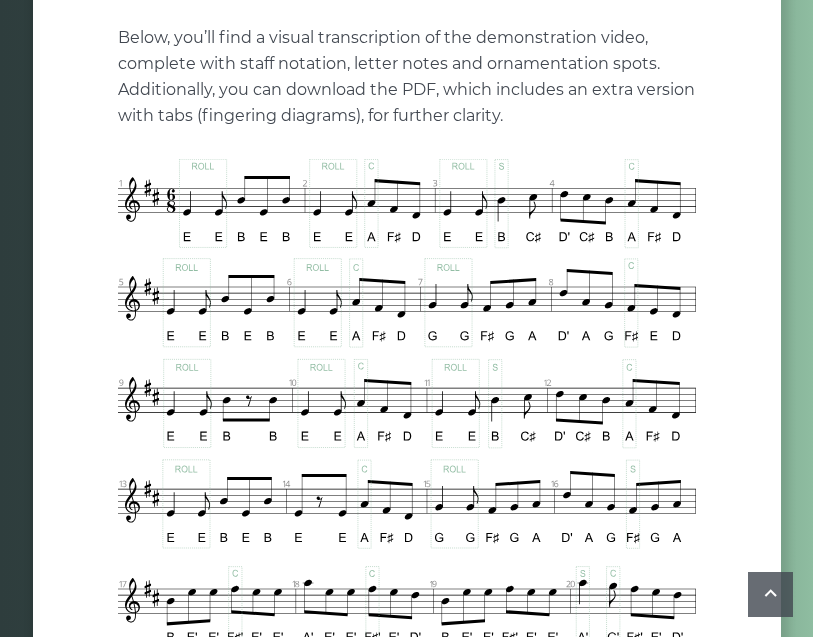 type on "***" 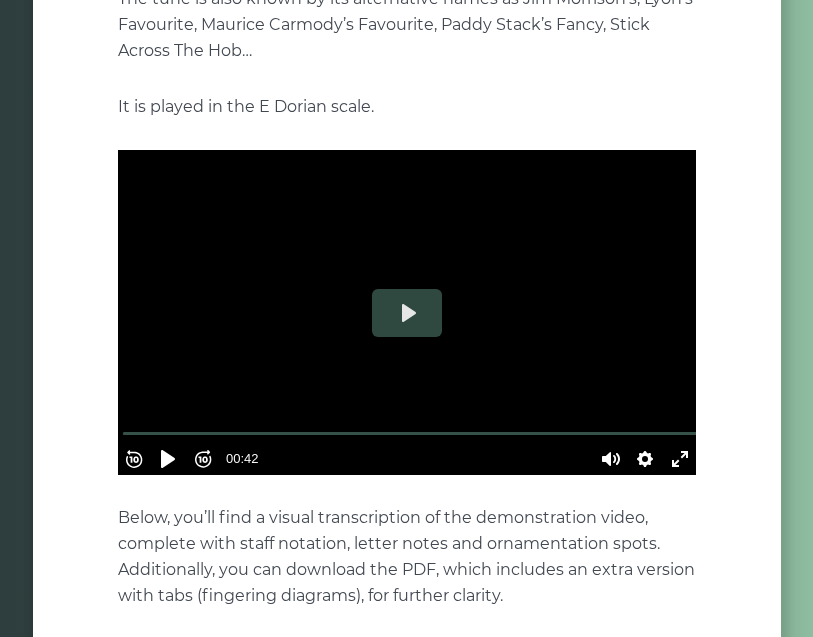 scroll, scrollTop: 418, scrollLeft: 0, axis: vertical 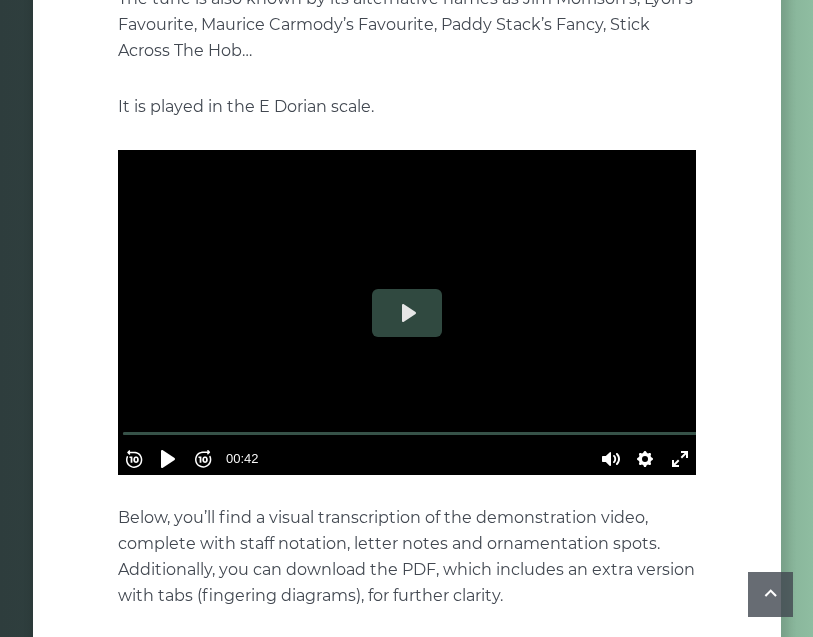 click on "Play" at bounding box center (407, 313) 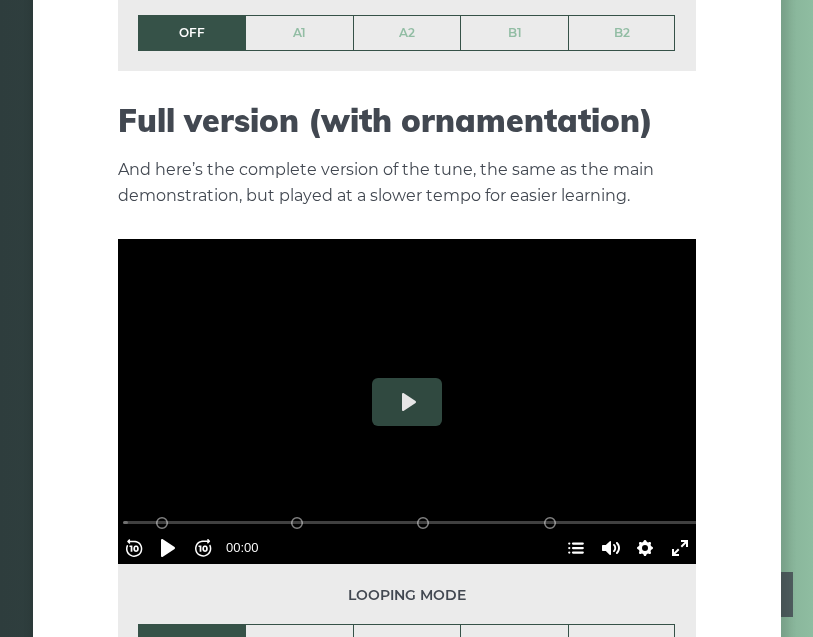 scroll, scrollTop: 2335, scrollLeft: 0, axis: vertical 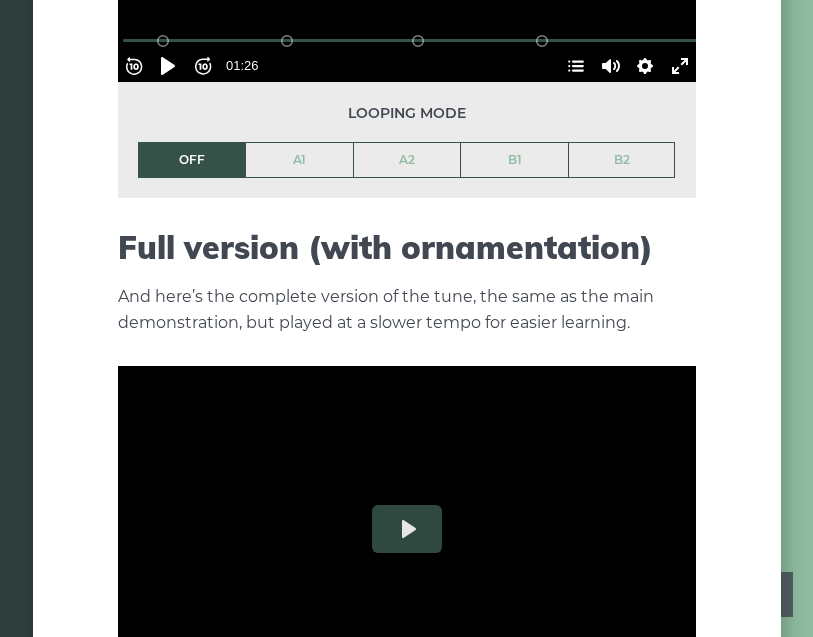 click at bounding box center (407, 528) 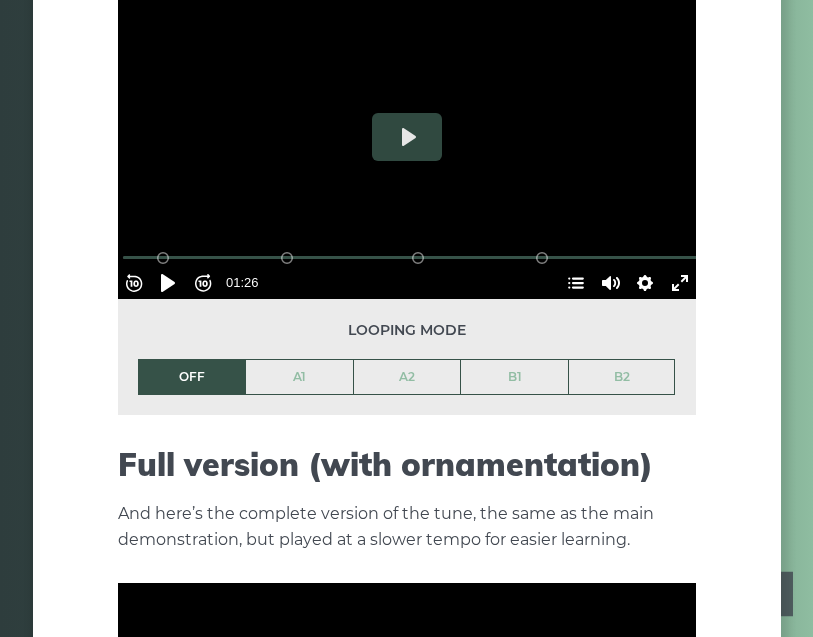 scroll, scrollTop: 2118, scrollLeft: 0, axis: vertical 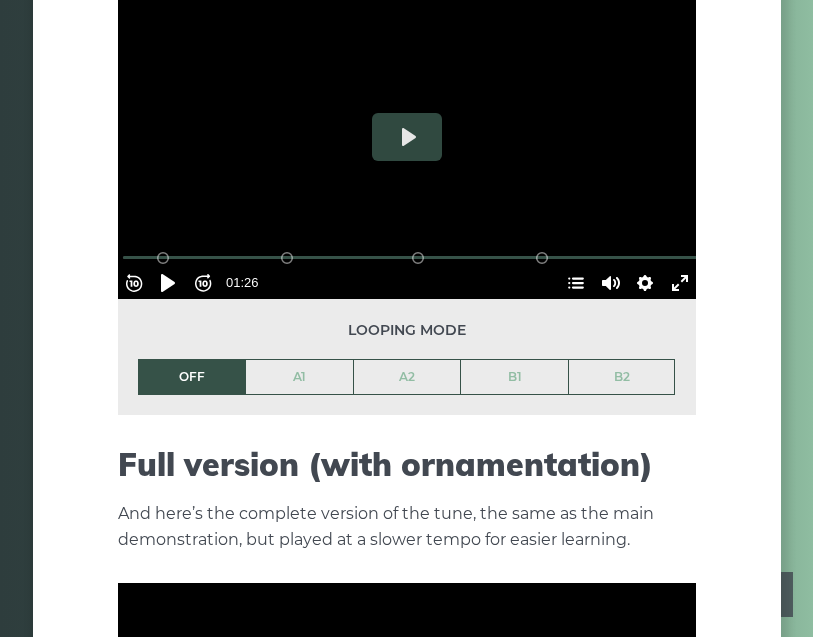 click on "B1" at bounding box center (514, 377) 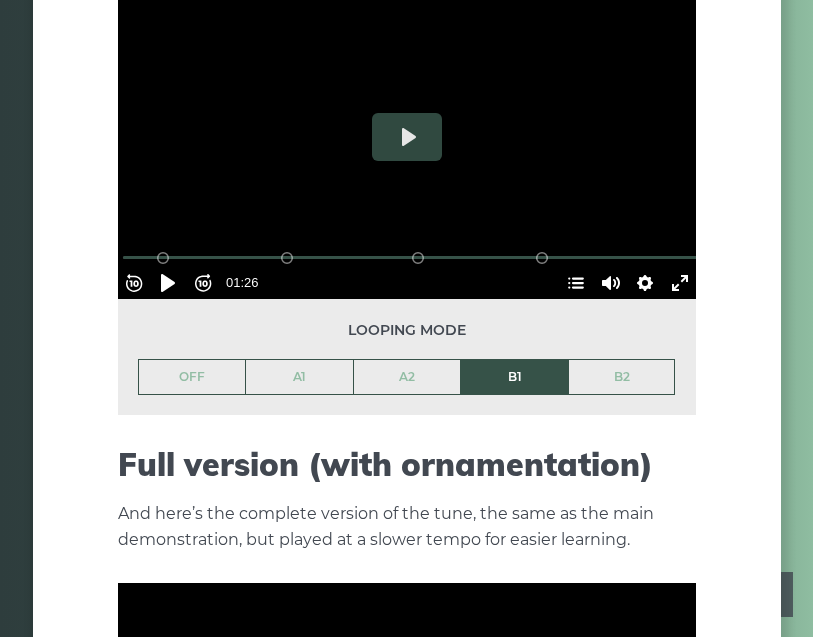click on "Play" at bounding box center [407, 137] 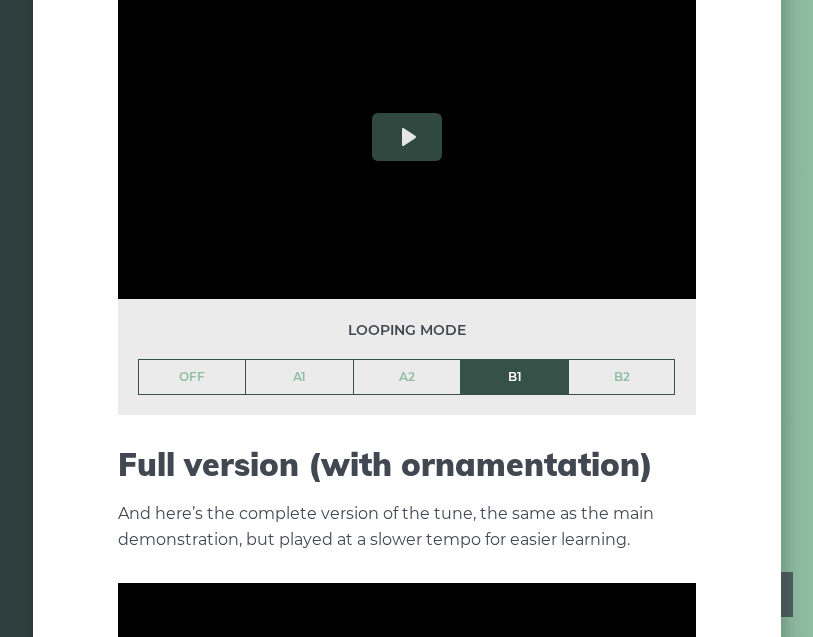 type on "*****" 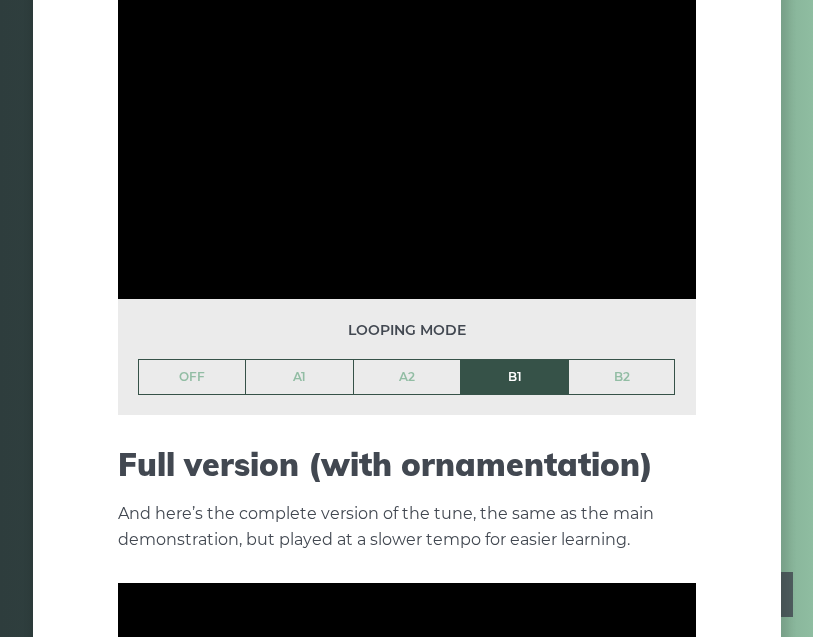 click on "A1" at bounding box center [299, 377] 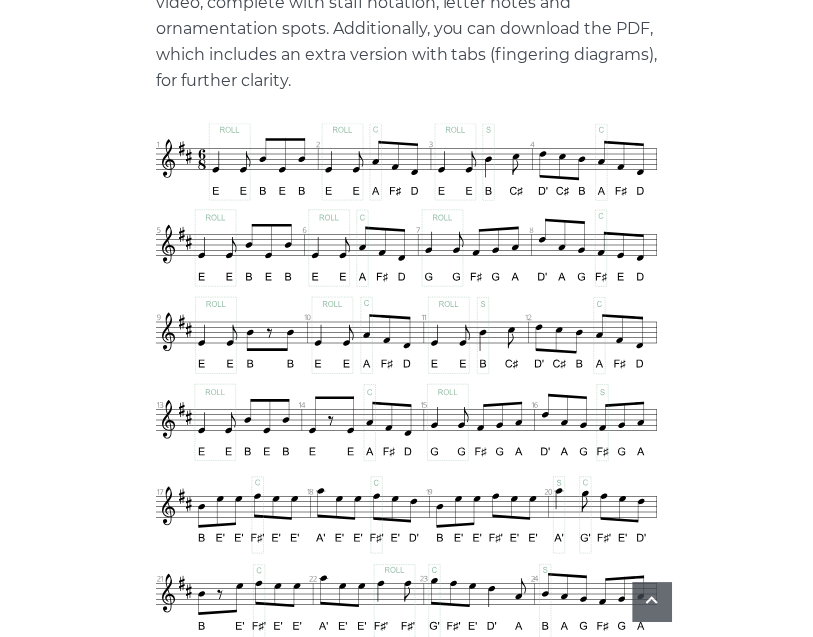 scroll, scrollTop: 965, scrollLeft: 0, axis: vertical 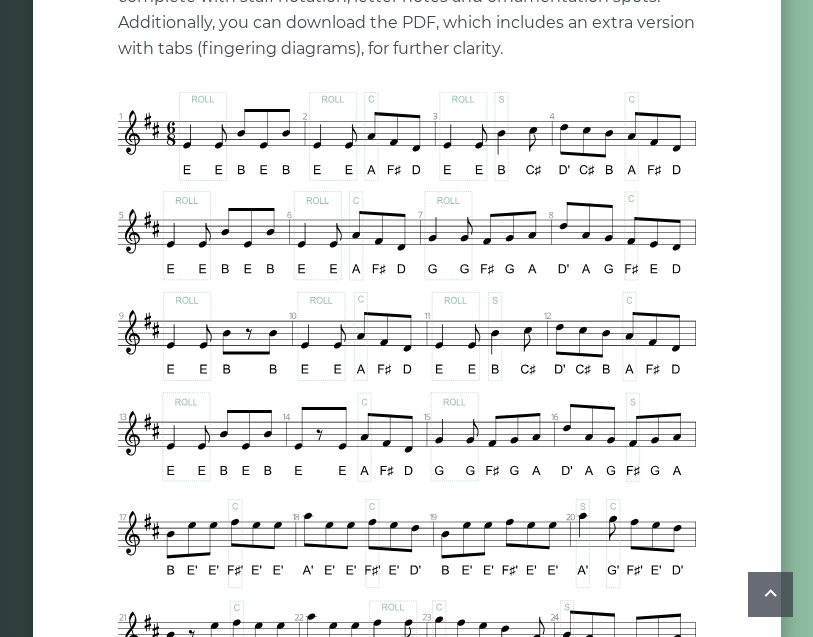 click at bounding box center (407, 490) 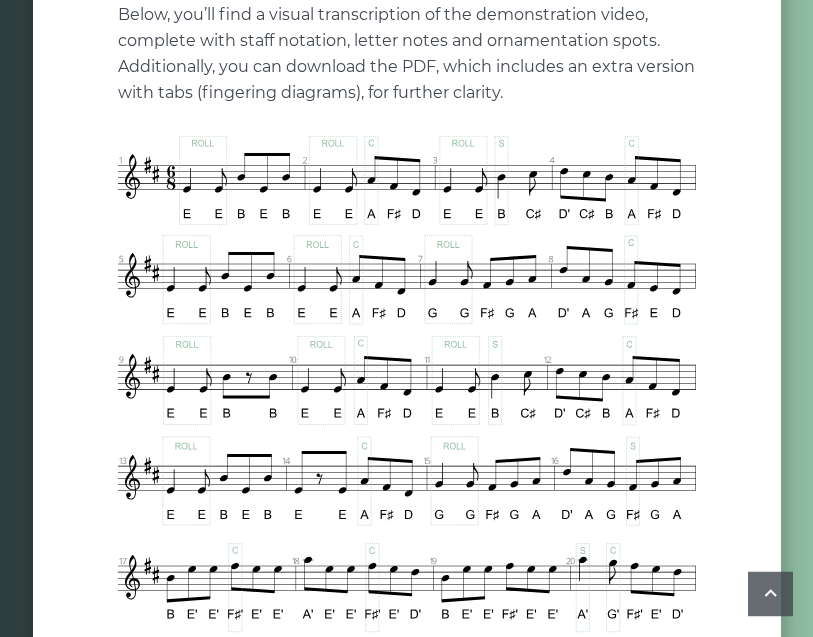 scroll, scrollTop: 930, scrollLeft: 0, axis: vertical 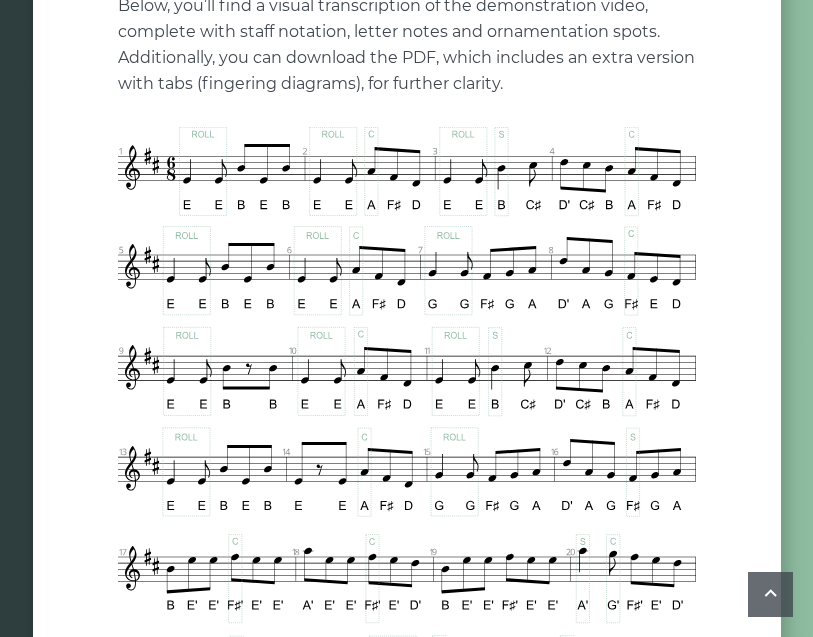 click at bounding box center (407, 525) 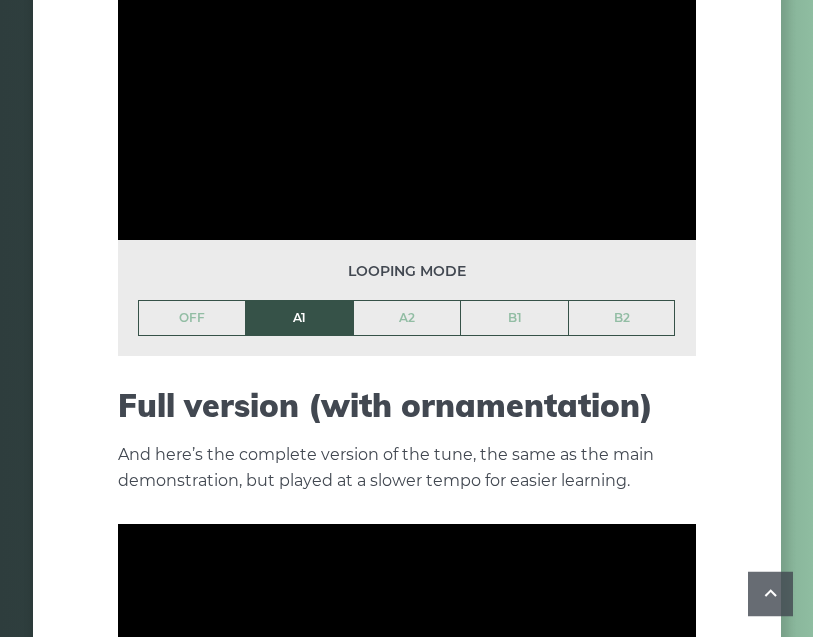 scroll, scrollTop: 2175, scrollLeft: 0, axis: vertical 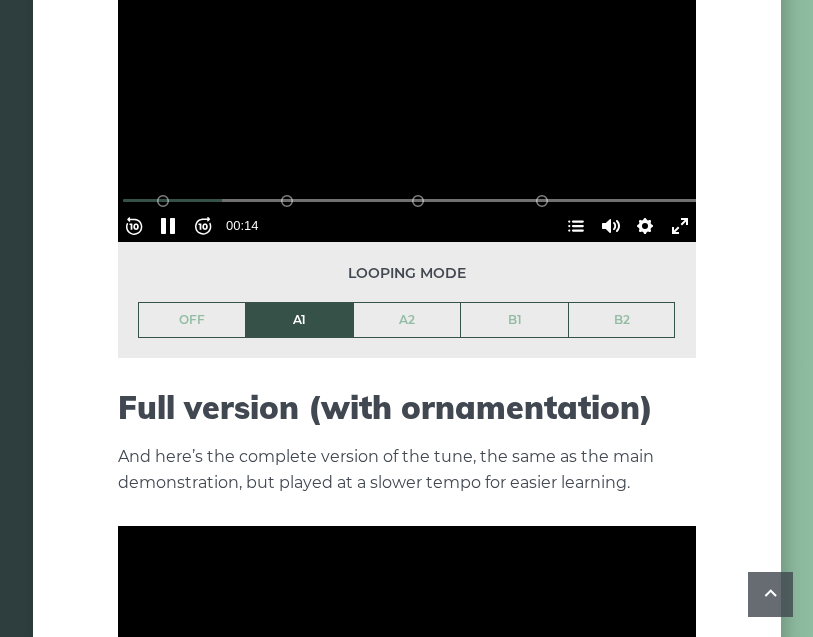click on "Pause Play" at bounding box center (168, 226) 